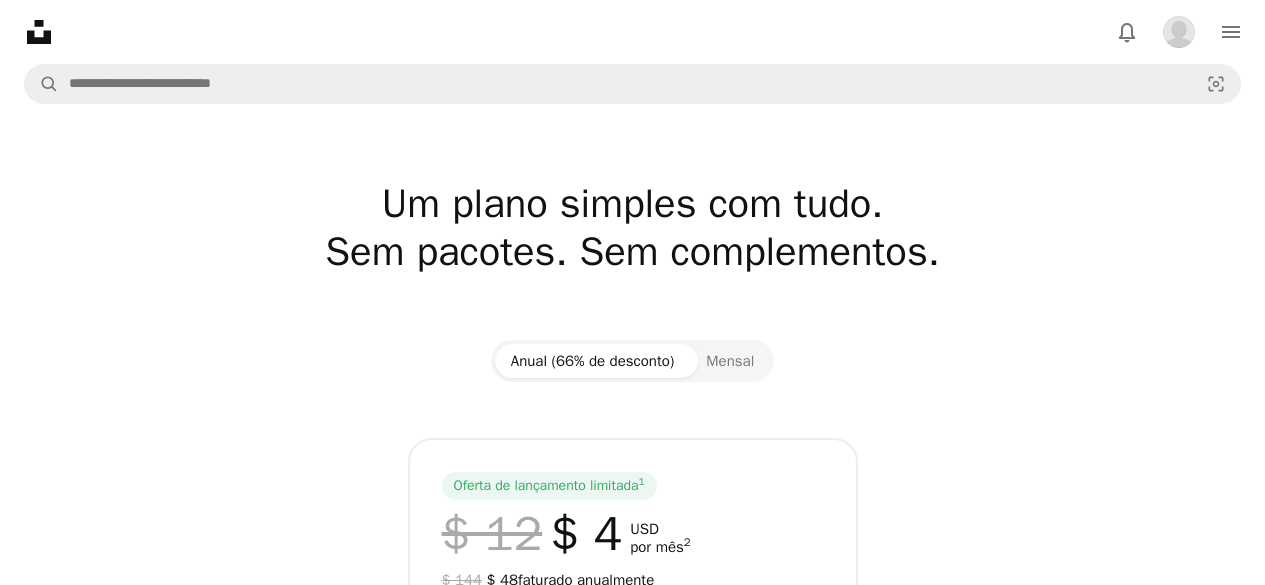 click on "Um plano simples com tudo. Sem pacotes. Sem complementos." at bounding box center [632, 252] 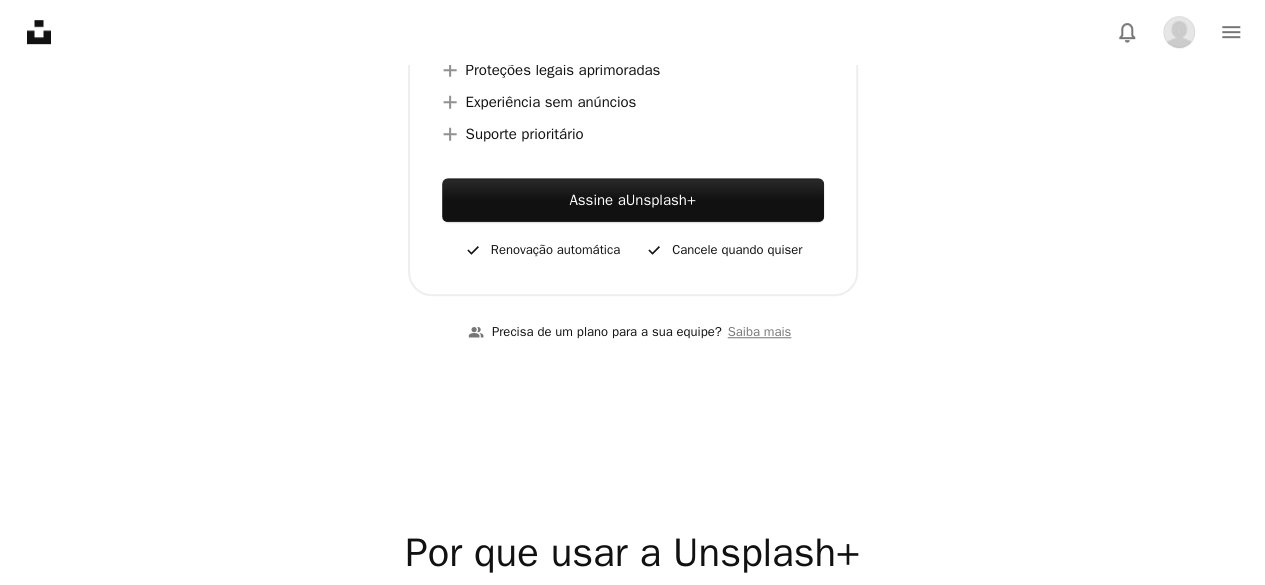 scroll, scrollTop: 0, scrollLeft: 0, axis: both 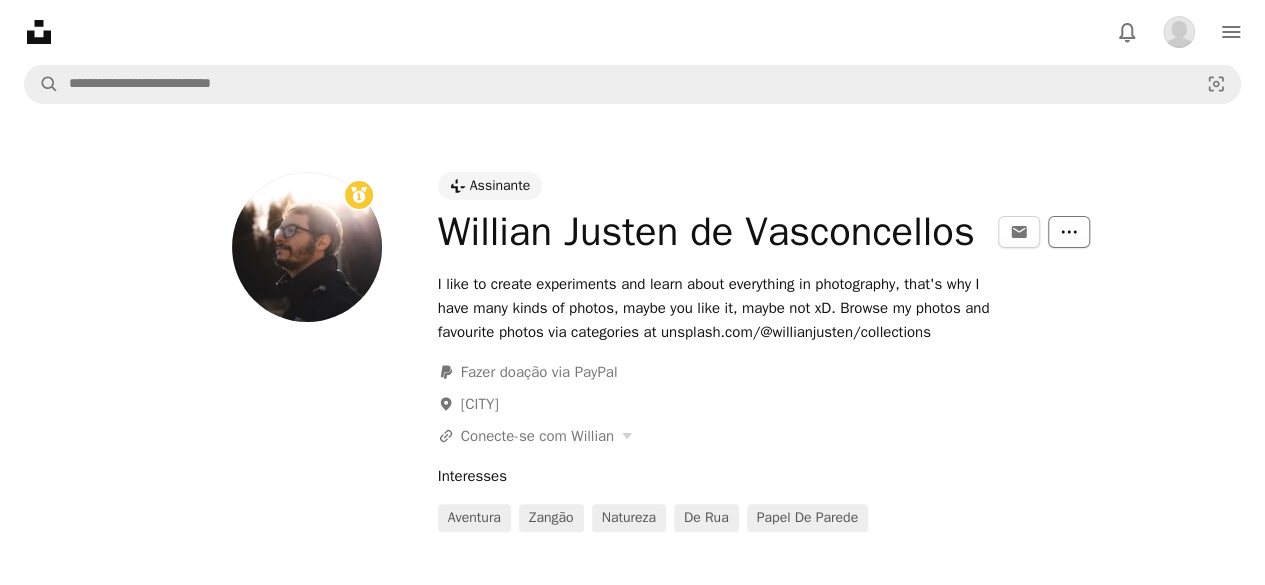 click on "More Actions" at bounding box center (1069, 232) 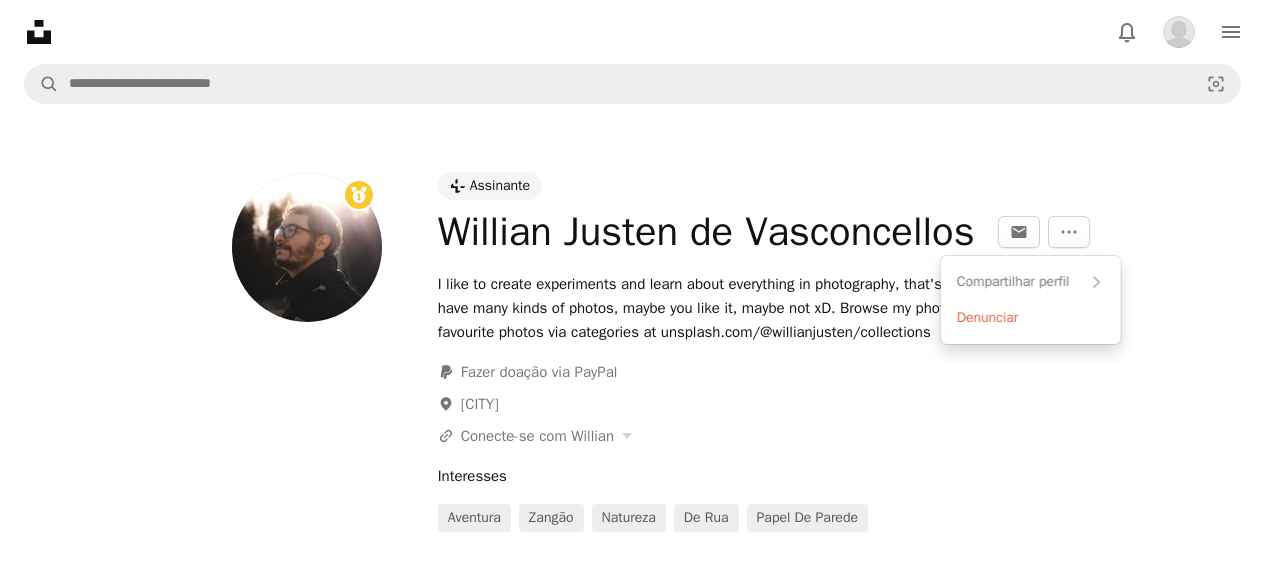 click on "Unsplash logo Página inicial da Unsplash A photo Pen Tool A stack of folders Download Bell navigation menu A magnifying glass Visual search Assine a Unsplash+ Enviar uma imagem Plus sign for Unsplash+ Assinante Willian Justen de Vasconcellos An envelope More Actions I like to create experiments and learn about everything in photography, that's why I have many kinds of photos, maybe you like it, maybe not xD. Browse my photos and favourite photos via categories at unsplash.com/@willianjusten/collections PayPal icon Fazer doação via PayPal A map marker São Paulo A URL sharing icon (chains) Conecte-se com Willian Interesses aventura zangão natureza de rua papel de parede A photo Fotos   1,4 mil A heart Curtidas   6,6 mil A stack of folders Coleções   29 Willian Justen de Vasconcellos An envelope More Actions A heart A plus sign Willian Justen de Vasconcellos Arrow pointing down A heart A plus sign Willian Justen de Vasconcellos Arrow pointing down A heart A plus sign Willian Justen de Vasconcellos" at bounding box center [632, 292] 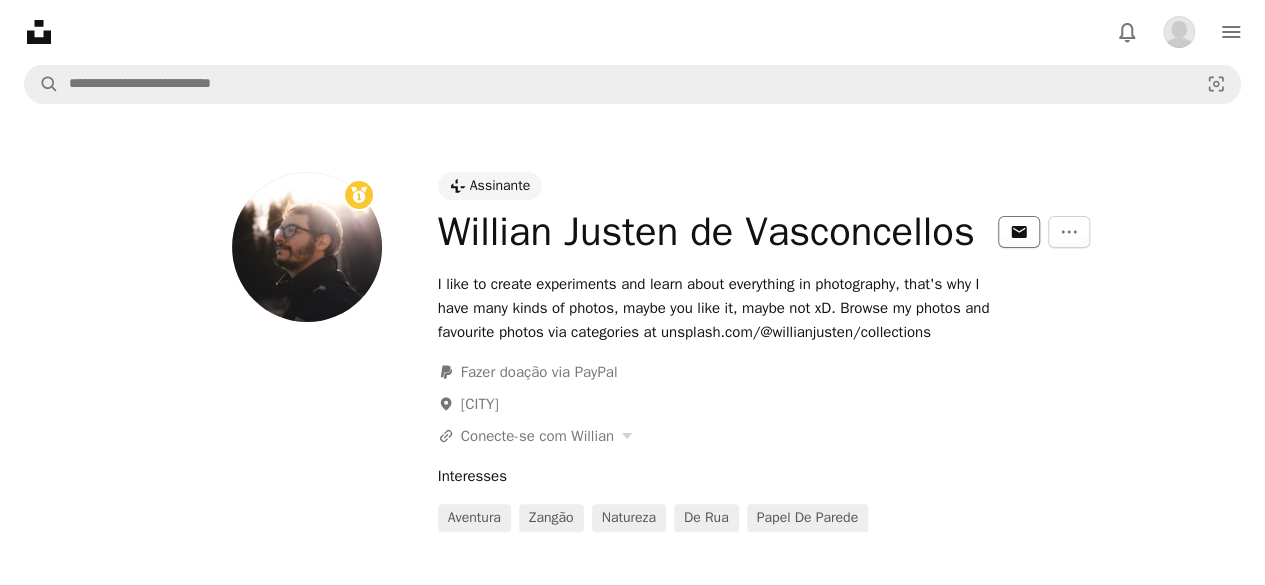 click on "An envelope" 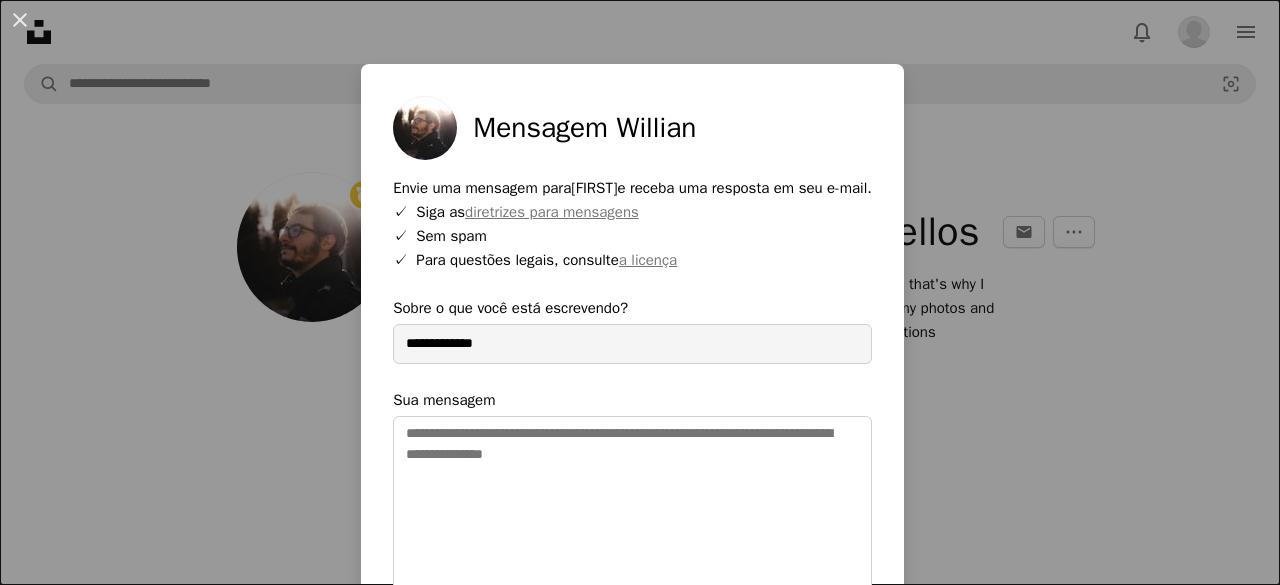 click on "**********" at bounding box center (640, 292) 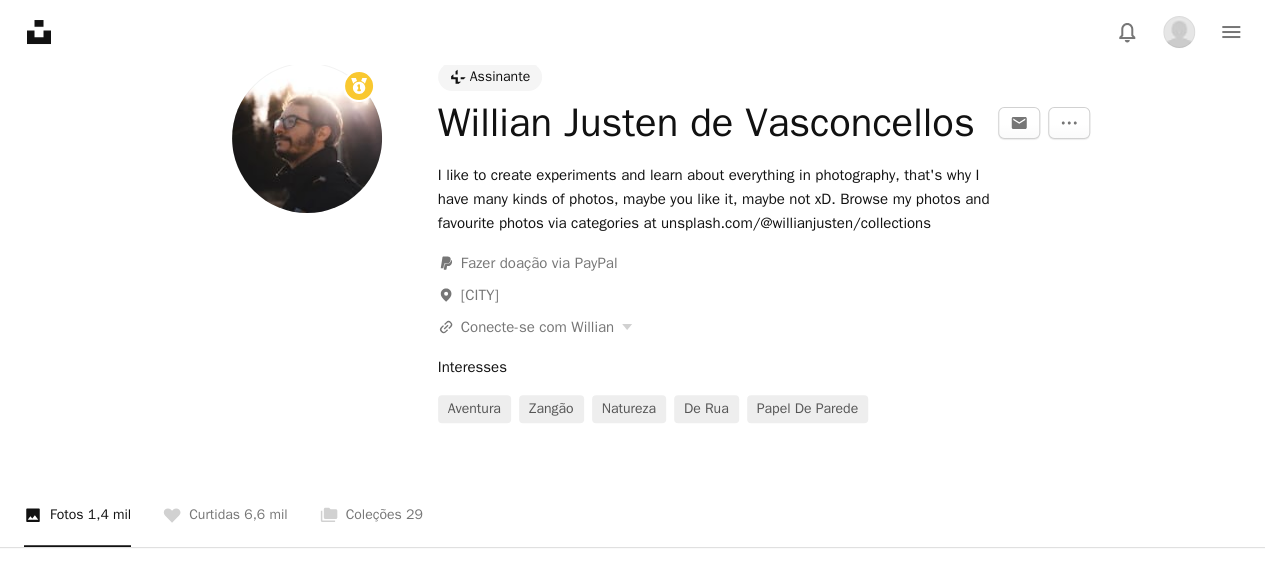 scroll, scrollTop: 58, scrollLeft: 0, axis: vertical 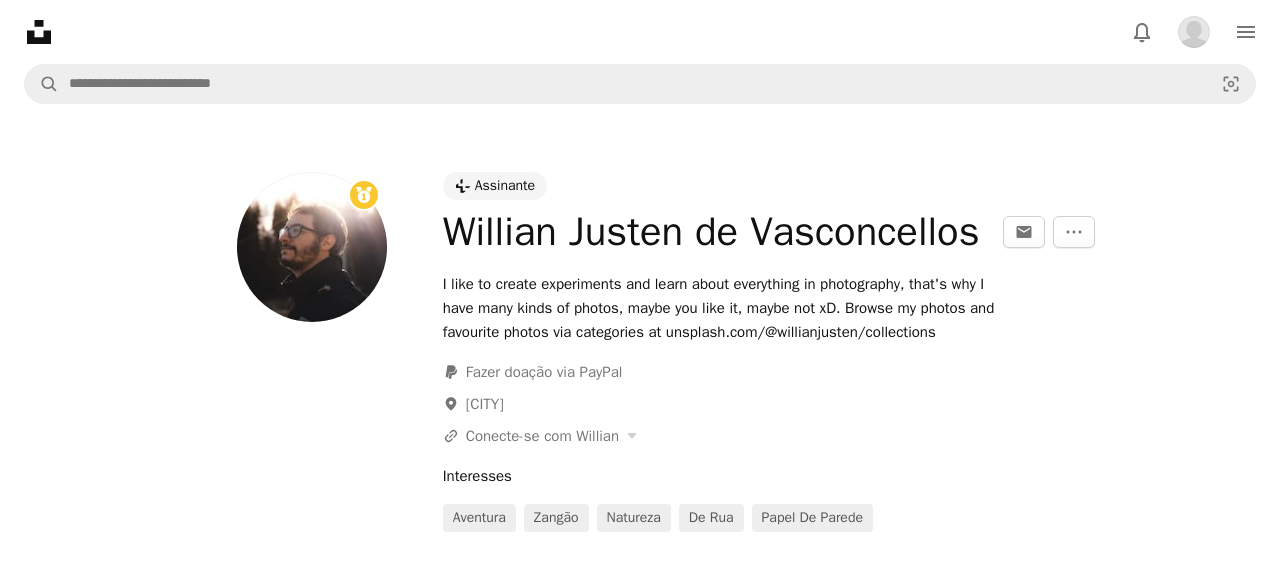 click on "More Actions" 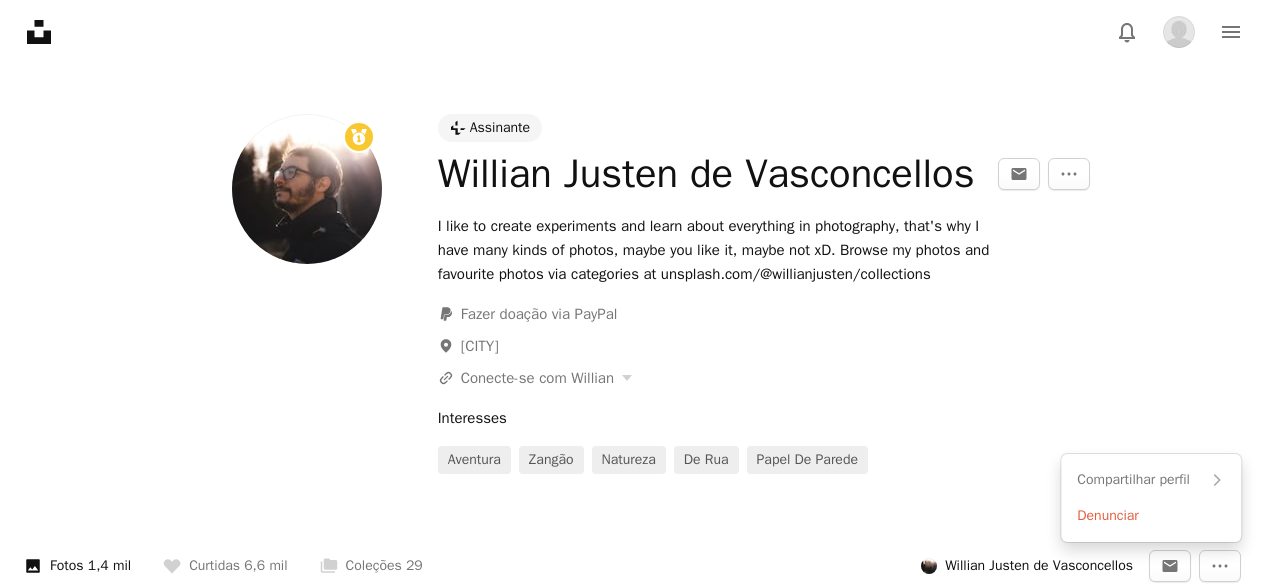 click on "Unsplash logo Página inicial da Unsplash A photo Pen Tool A stack of folders Download Bell navigation menu A magnifying glass Visual search Assine a Unsplash+ Enviar uma imagem Plus sign for Unsplash+ Assinante Willian Justen de Vasconcellos An envelope More Actions I like to create experiments and learn about everything in photography, that's why I have many kinds of photos, maybe you like it, maybe not xD. Browse my photos and favourite photos via categories at unsplash.com/@willianjusten/collections PayPal icon Fazer doação via PayPal A map marker São Paulo A URL sharing icon (chains) Conecte-se com Willian Interesses aventura zangão natureza de rua papel de parede A photo Fotos   1,4 mil A heart Curtidas   6,6 mil A stack of folders Coleções   29 Willian Justen de Vasconcellos An envelope More Actions A heart A plus sign Willian Justen de Vasconcellos Arrow pointing down A heart A plus sign Willian Justen de Vasconcellos Arrow pointing down A heart A plus sign Willian Justen de Vasconcellos" at bounding box center [632, 292] 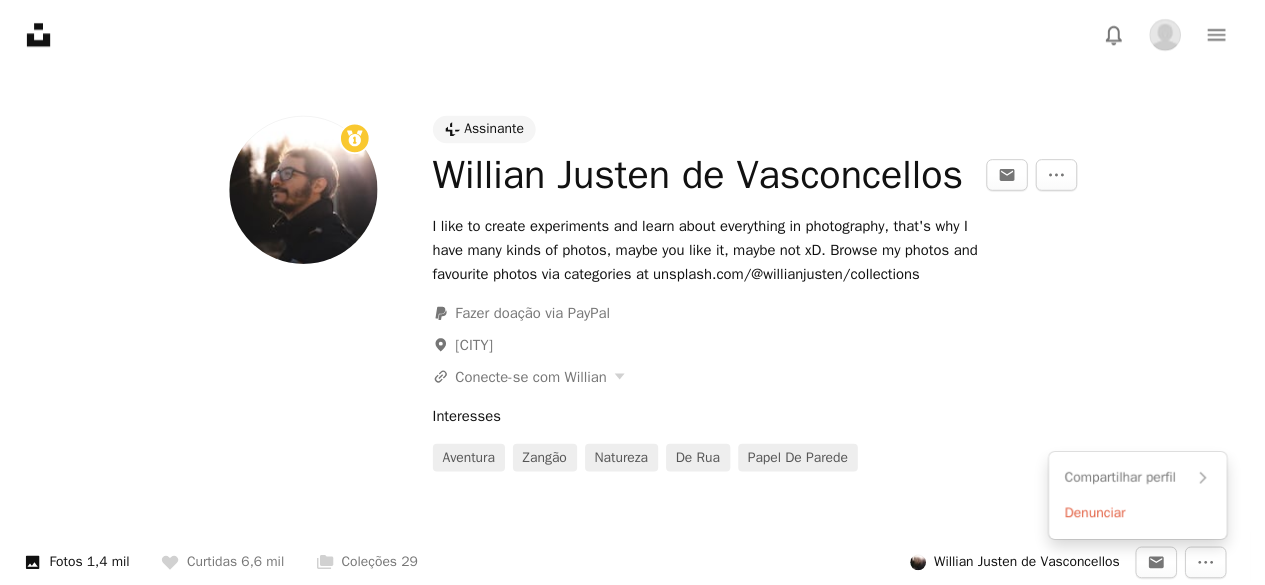 scroll, scrollTop: 58, scrollLeft: 0, axis: vertical 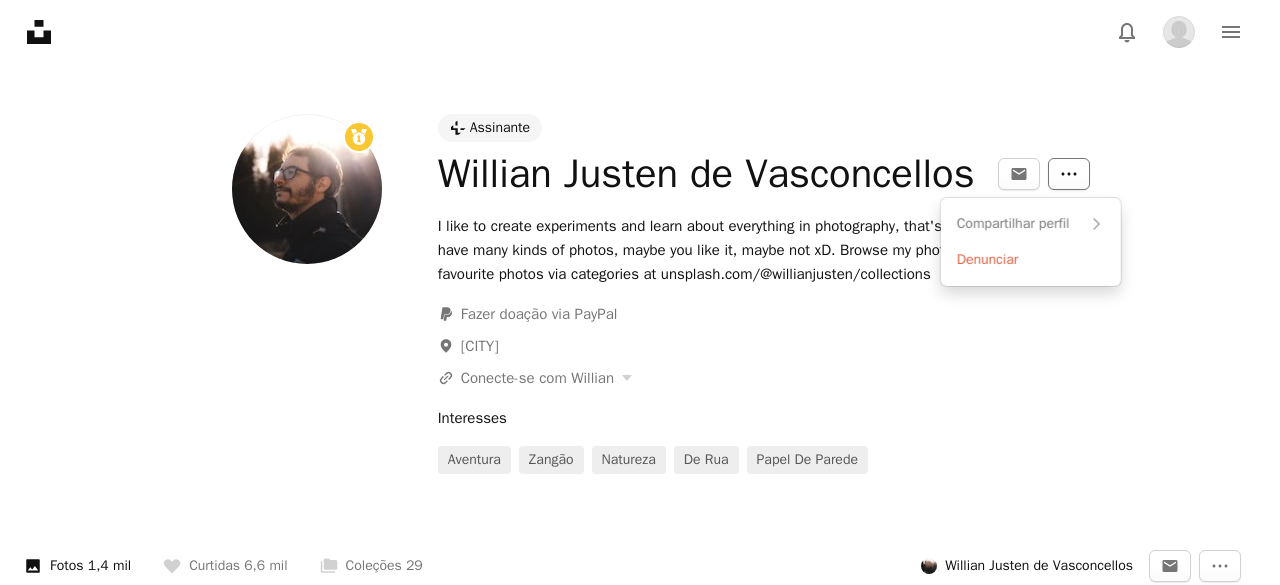 click on "More Actions" at bounding box center [1069, 174] 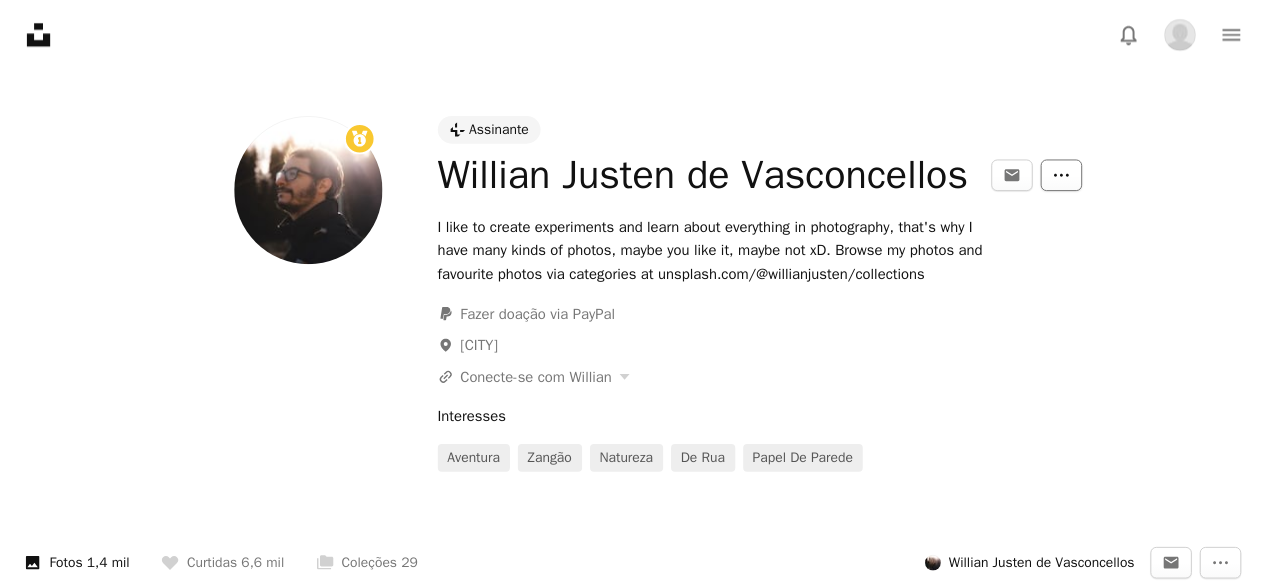 scroll, scrollTop: 58, scrollLeft: 0, axis: vertical 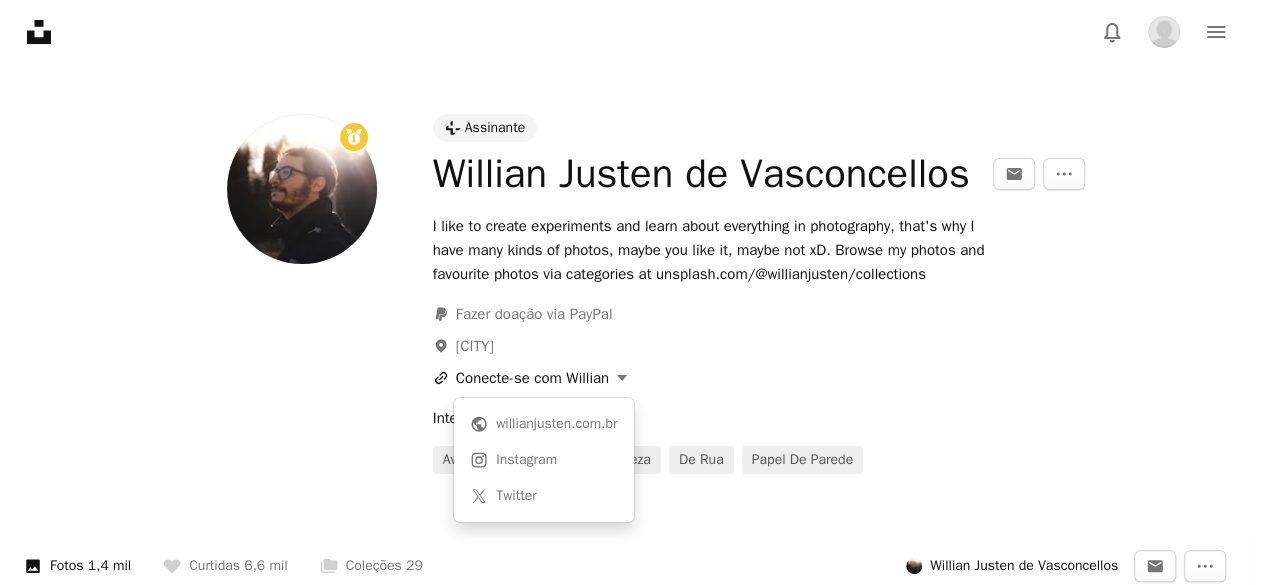 click on "A URL sharing icon (chains) Conecte-se com [FIRST]" at bounding box center (530, 378) 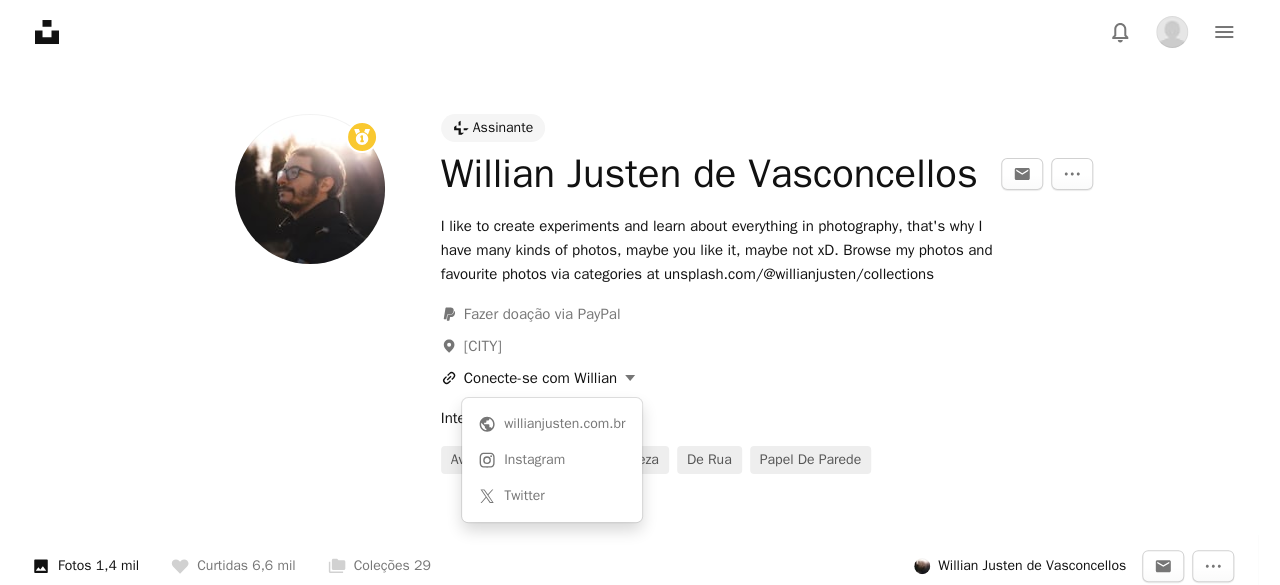 scroll, scrollTop: 0, scrollLeft: 0, axis: both 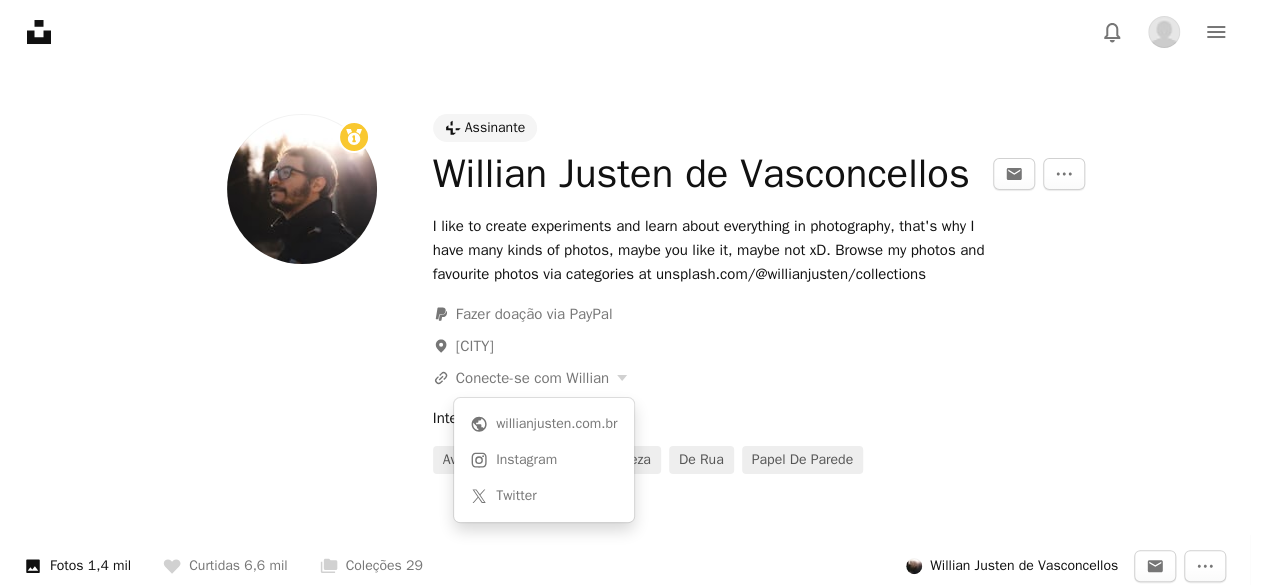 click on "Unsplash logo Página inicial da Unsplash A photo Pen Tool A stack of folders Download Bell navigation menu A magnifying glass Visual search Assine a Unsplash+ Enviar uma imagem Plus sign for Unsplash+ Assinante Willian Justen de Vasconcellos An envelope More Actions I like to create experiments and learn about everything in photography, that's why I have many kinds of photos, maybe you like it, maybe not xD. Browse my photos and favourite photos via categories at unsplash.com/@willianjusten/collections PayPal icon Fazer doação via PayPal A map marker São Paulo A URL sharing icon (chains) Conecte-se com Willian Interesses aventura zangão natureza de rua papel de parede A photo Fotos   1,4 mil A heart Curtidas   6,6 mil A stack of folders Coleções   29 Willian Justen de Vasconcellos An envelope More Actions A heart A plus sign Willian Justen de Vasconcellos Arrow pointing down A heart A plus sign Willian Justen de Vasconcellos Arrow pointing down A heart A plus sign Willian Justen de Vasconcellos" at bounding box center (625, 292) 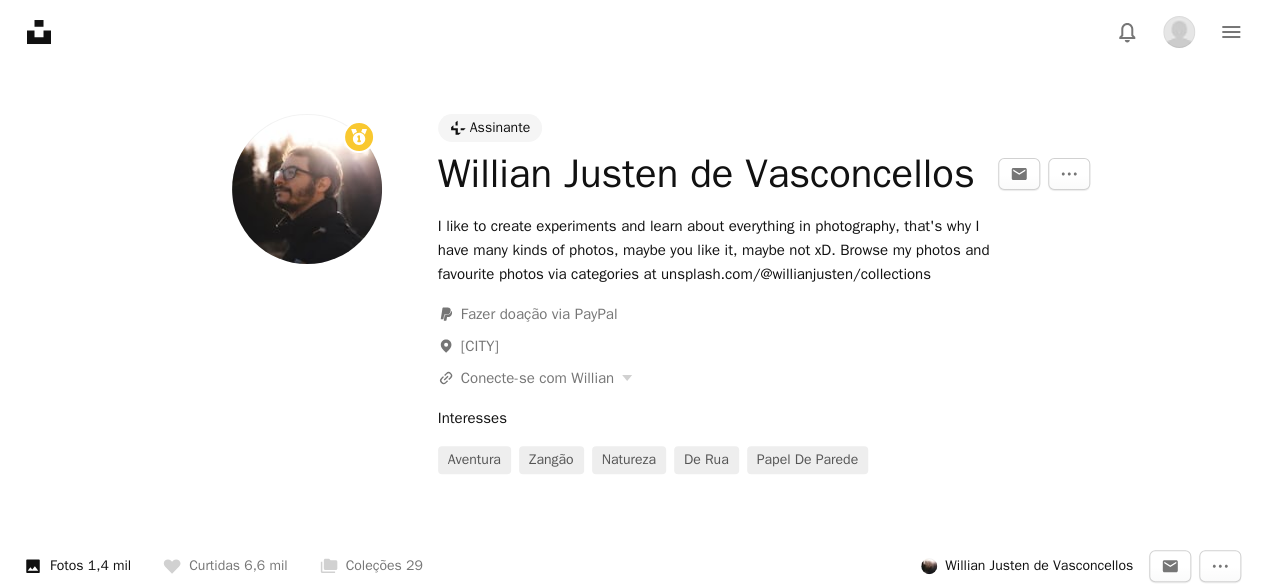 scroll, scrollTop: 5976, scrollLeft: 0, axis: vertical 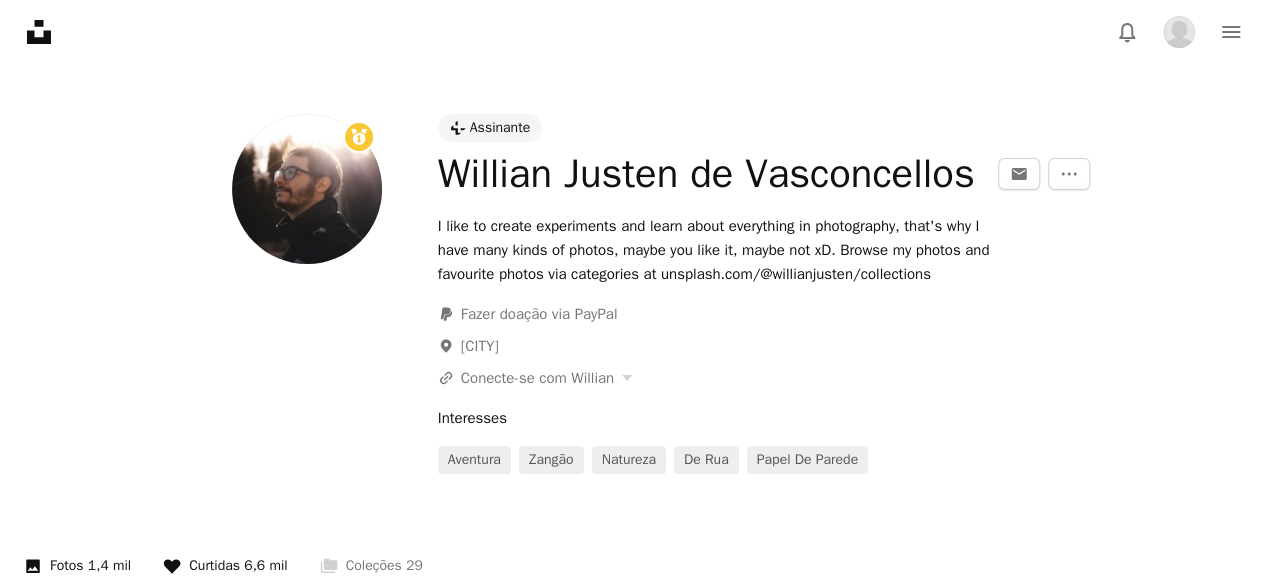 click on "Curtidas de Willian Justen de Vasconcellos (@willianjusten) | Comunidade de fotos da Unsplash" at bounding box center [225, 566] 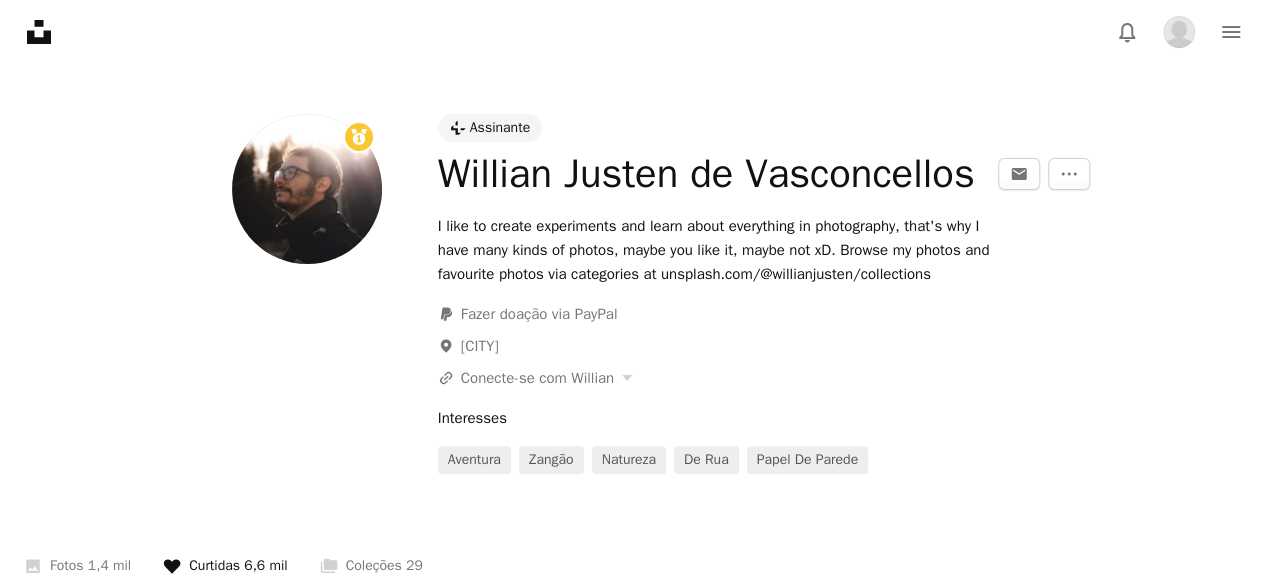 scroll, scrollTop: 413, scrollLeft: 0, axis: vertical 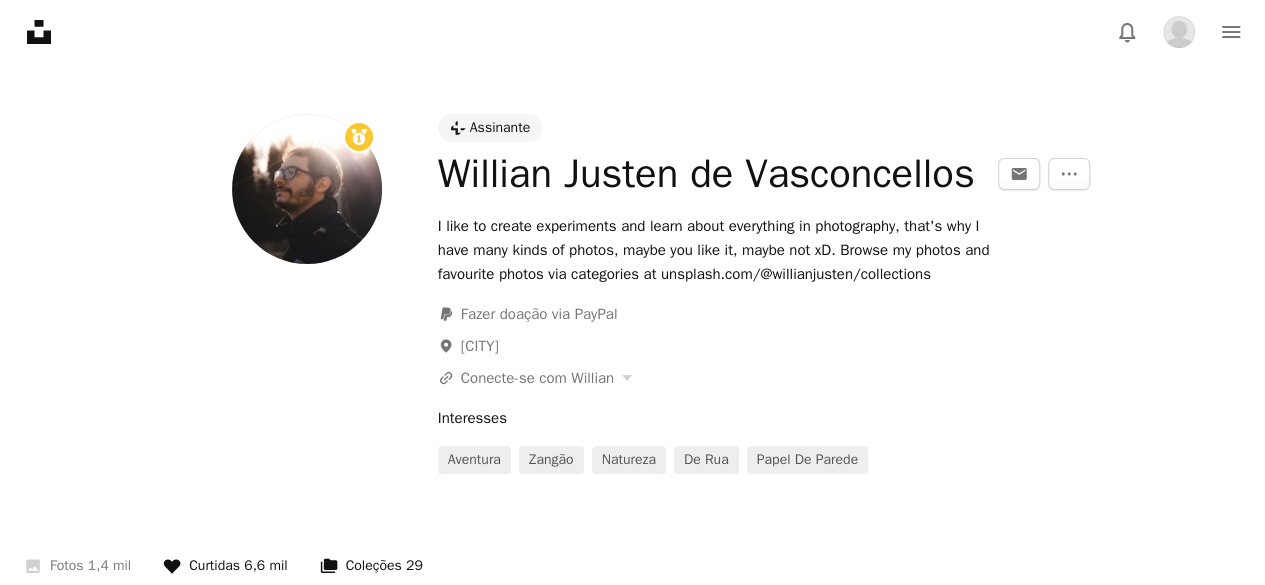 click on "A stack of folders Coleções   29" at bounding box center (371, 566) 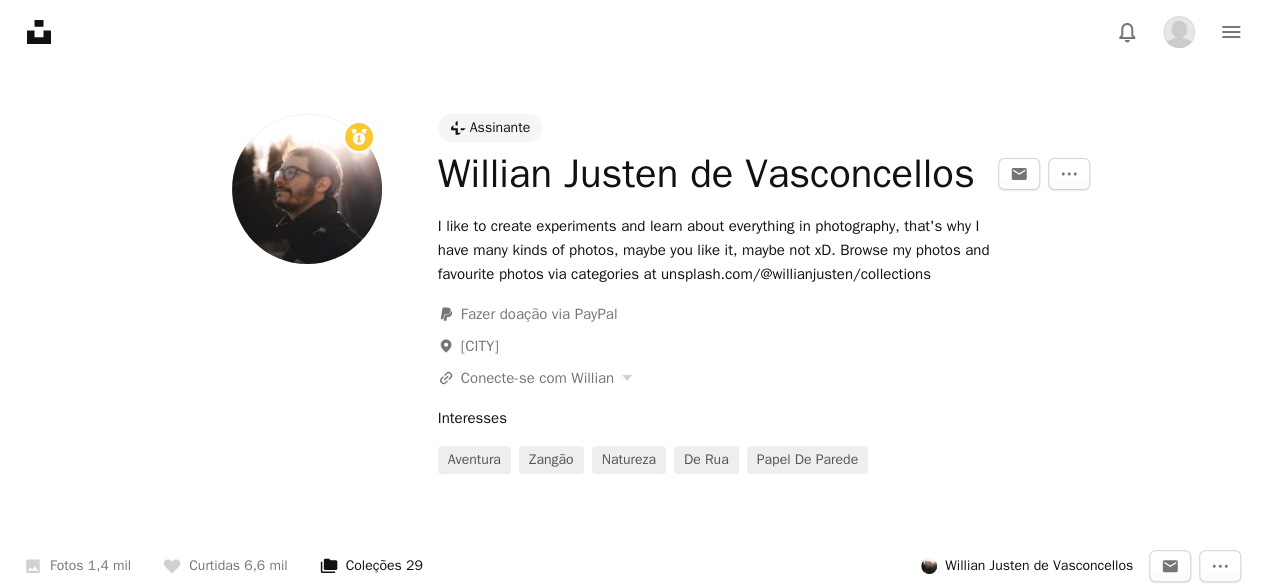 scroll, scrollTop: 0, scrollLeft: 0, axis: both 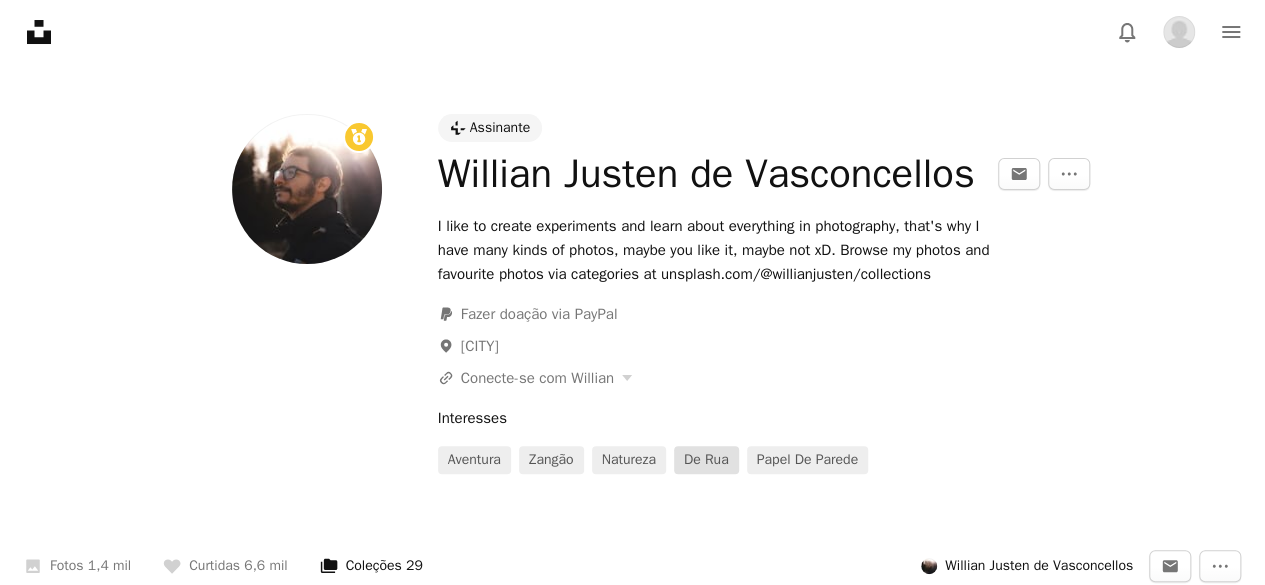 click on "de rua" at bounding box center [706, 460] 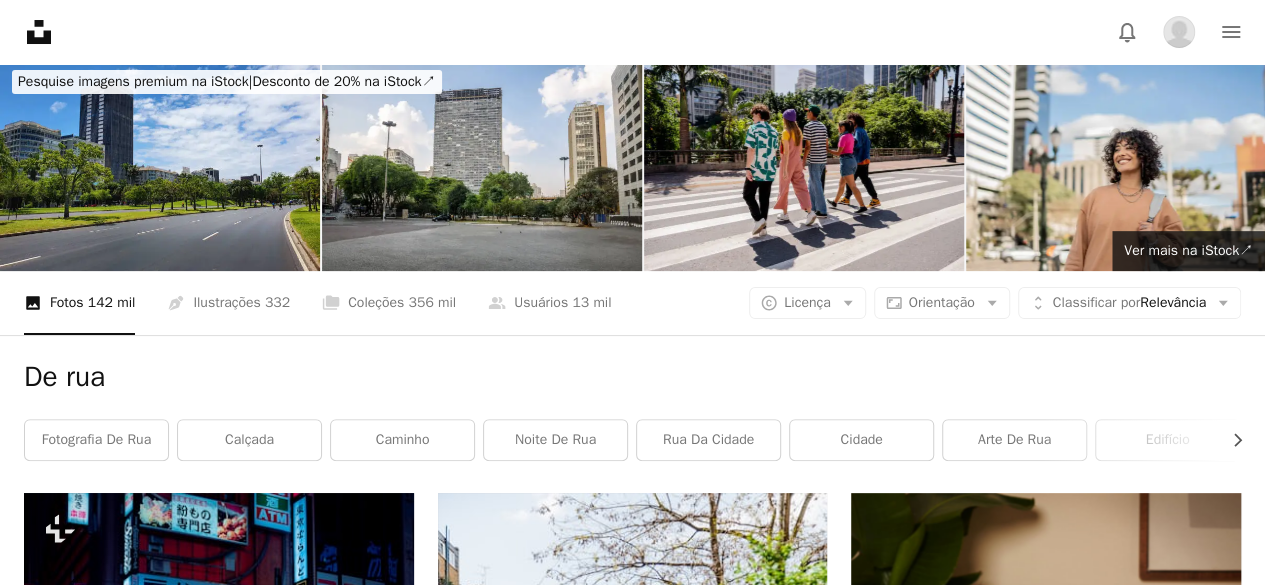 scroll, scrollTop: 4991, scrollLeft: 0, axis: vertical 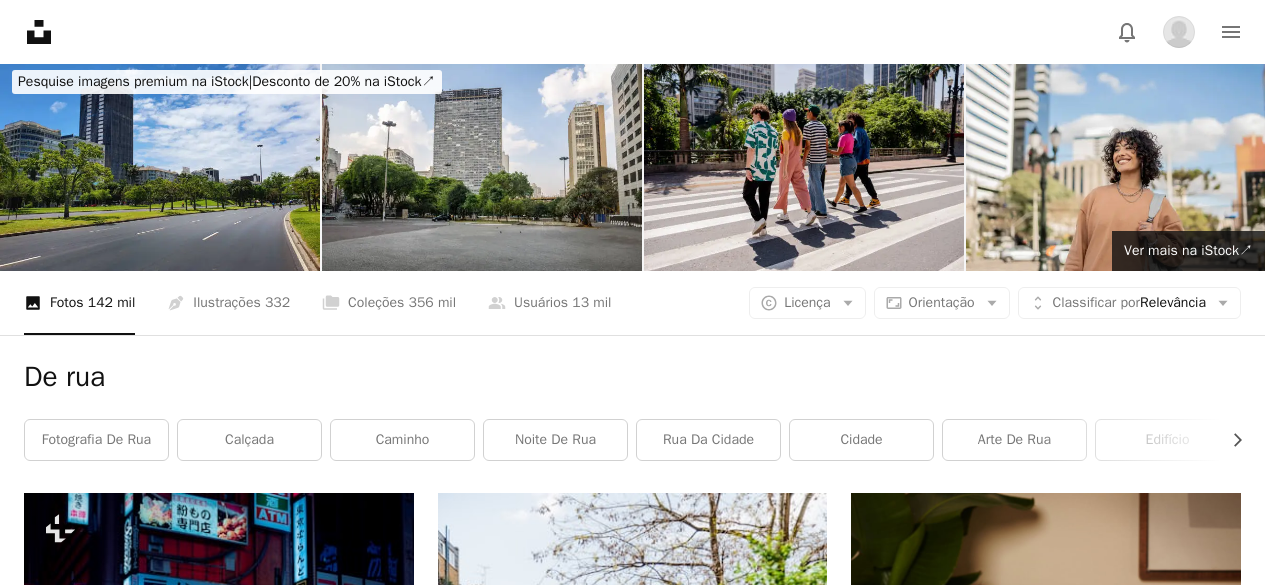 click at bounding box center (1179, 32) 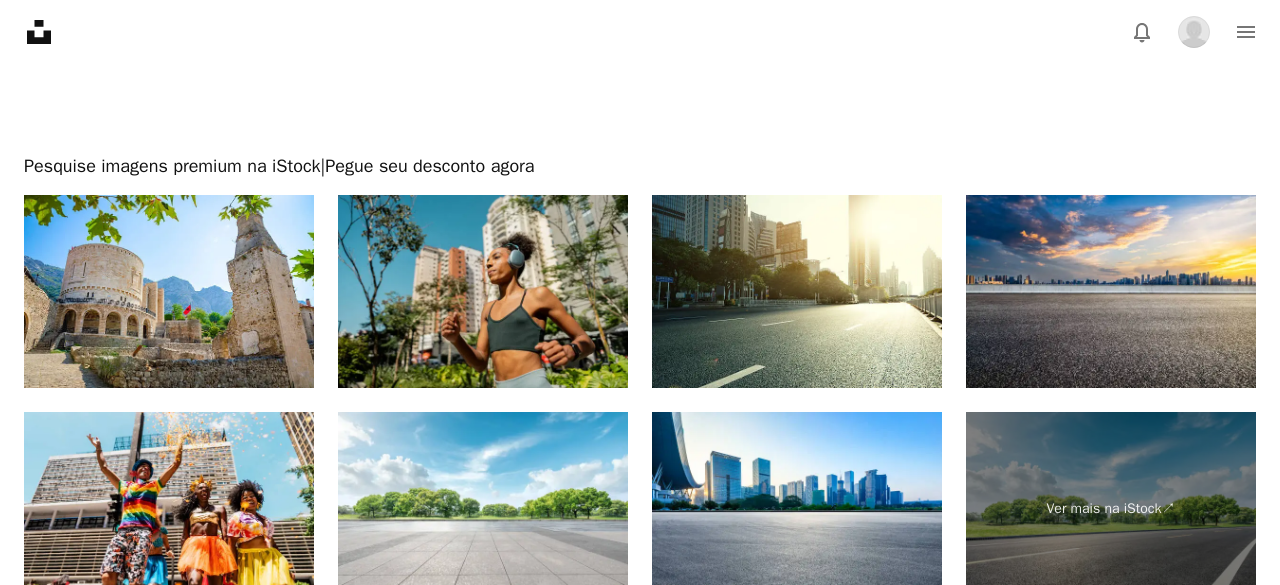 click on "Unsplash logo Página inicial da Unsplash A photo Pen Tool A stack of folders Download Bell navigation menu A magnifying glass ****** An X shape Visual search Assine a Unsplash+ Enviar uma imagem Pesquise imagens premium na iStock | Desconto de 20% na iStock ↗ Pesquise imagens premium na iStock Desconto de 20% na iStock ↗ Ver mais ↗ Ver mais na iStock ↗ A photo Fotos   142 mil Pen Tool Ilustrações   332 A stack of folders Coleções   356 mil A group of people Usuários   13 mil A copyright icon © Licença Arrow down Aspect ratio Orientação Arrow down Unfold Classificar por Relevância Arrow down Filters Filtros De rua Chevron right fotografia de rua calçada caminho Noite de rua rua da cidade cidade arte de rua edifício urbano Plus sign for Unsplash+ A heart A plus sign Raphael Lopes Para Unsplash+ A lock Baixar A heart A plus sign omid armin Disponível para contratação A checkmark inside of a circle Arrow pointing down Plus sign for Unsplash+ A heart A plus sign Lala Azizli" at bounding box center (640, -2077) 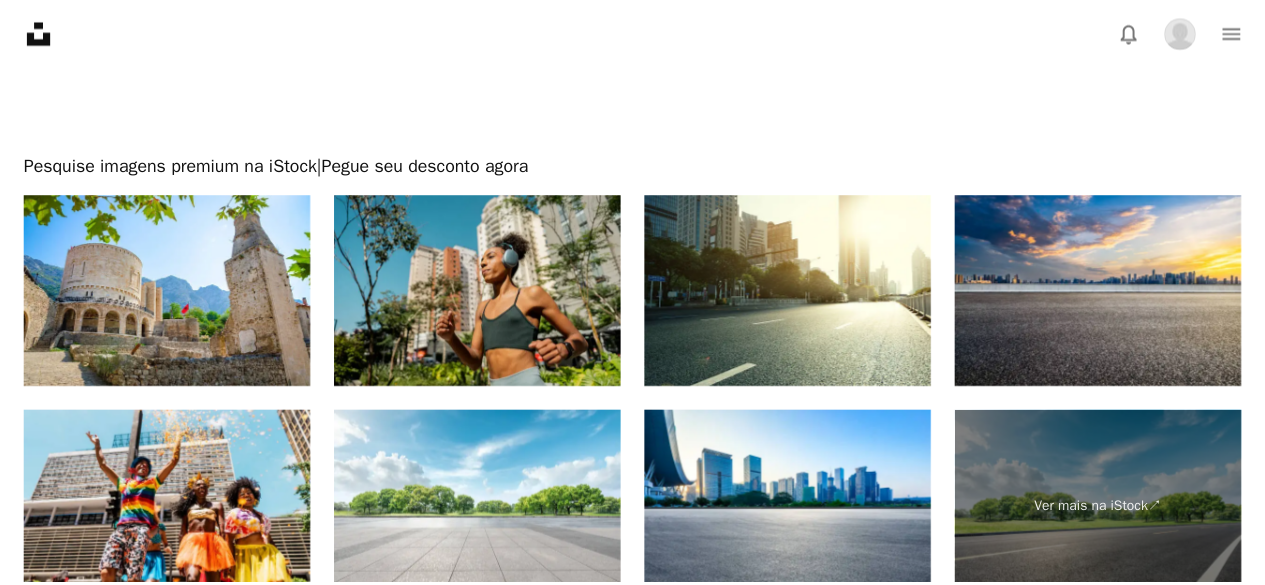 scroll, scrollTop: 4991, scrollLeft: 0, axis: vertical 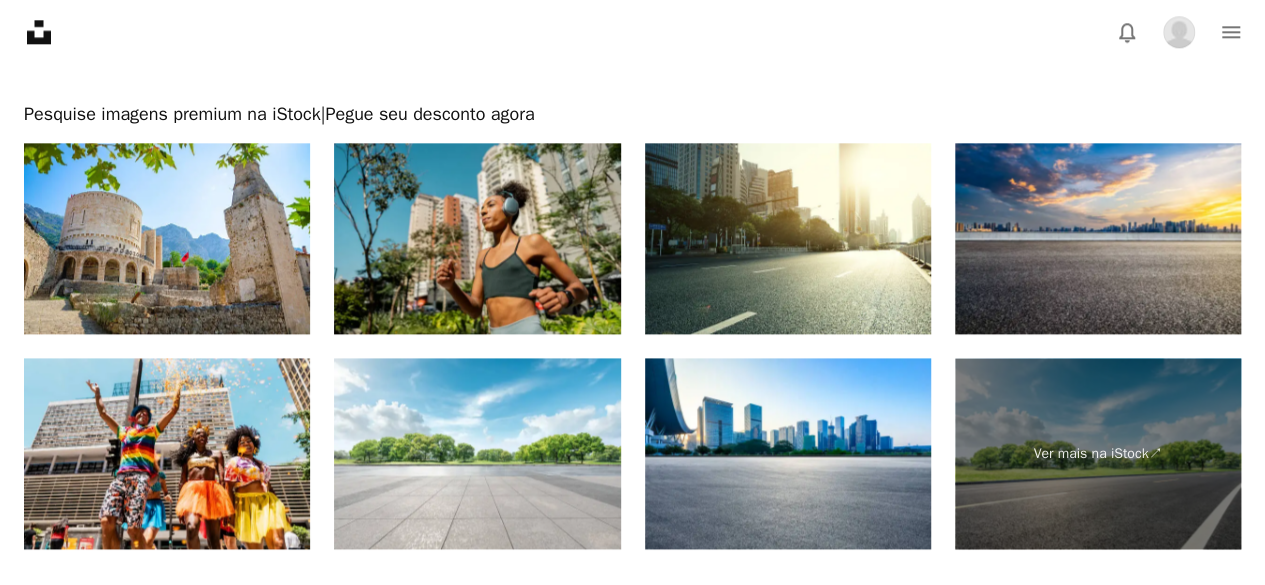 click 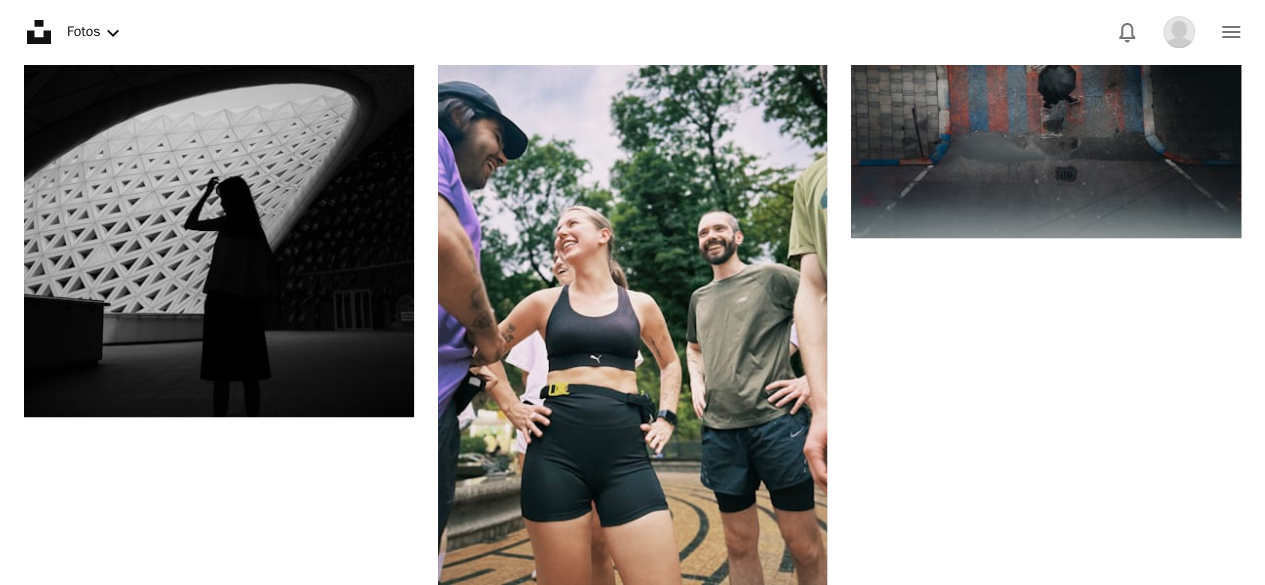 click on "Filme" at bounding box center (583, -4017) 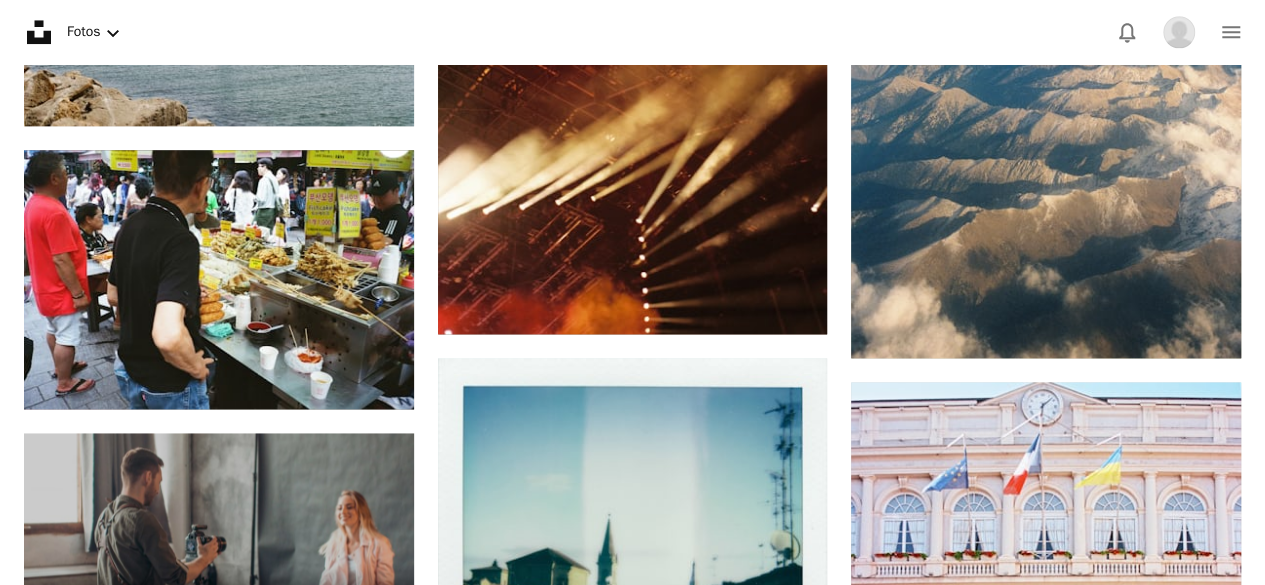 scroll, scrollTop: 0, scrollLeft: 0, axis: both 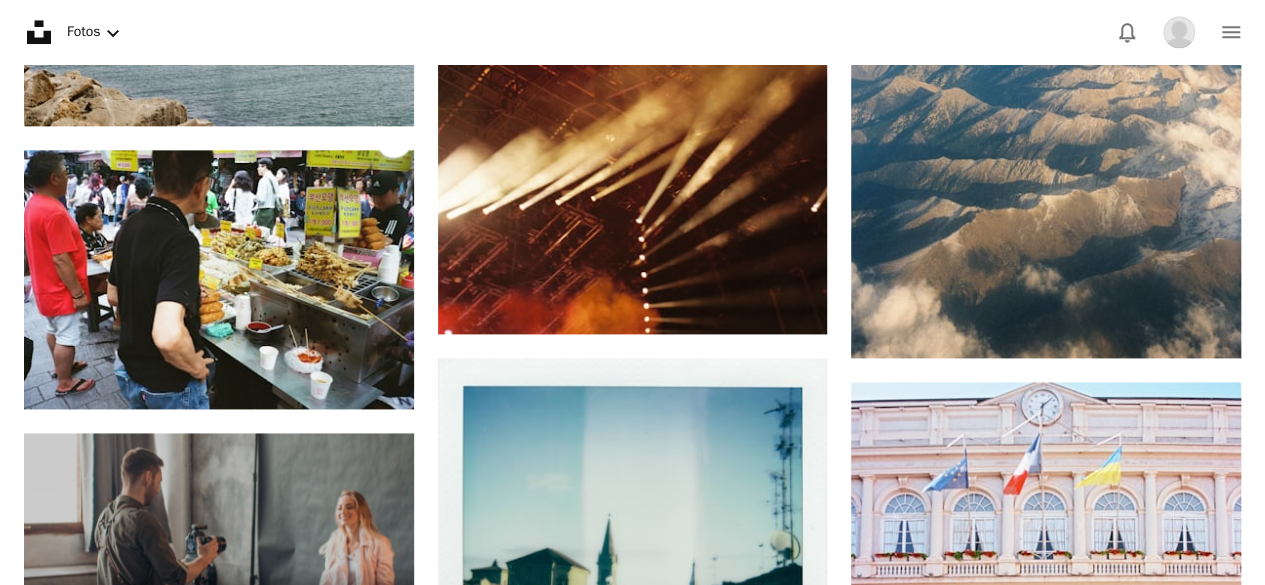 click on "Arquitetura E Interiores" at bounding box center (747, -4855) 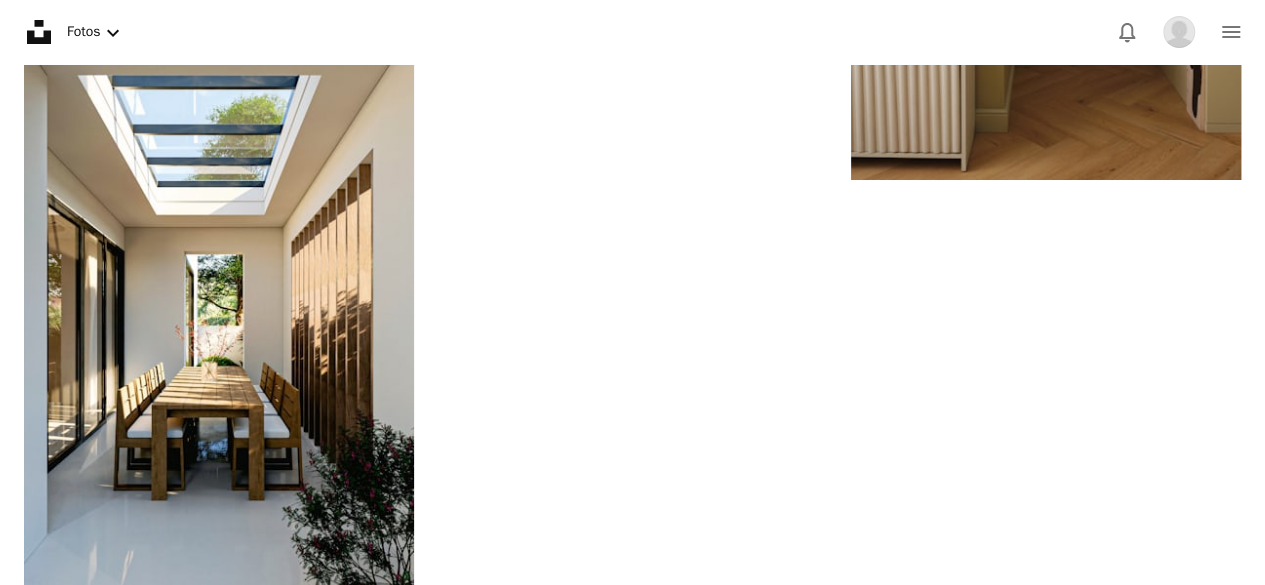 click on "Fotografia De Rua" at bounding box center (896, -3494) 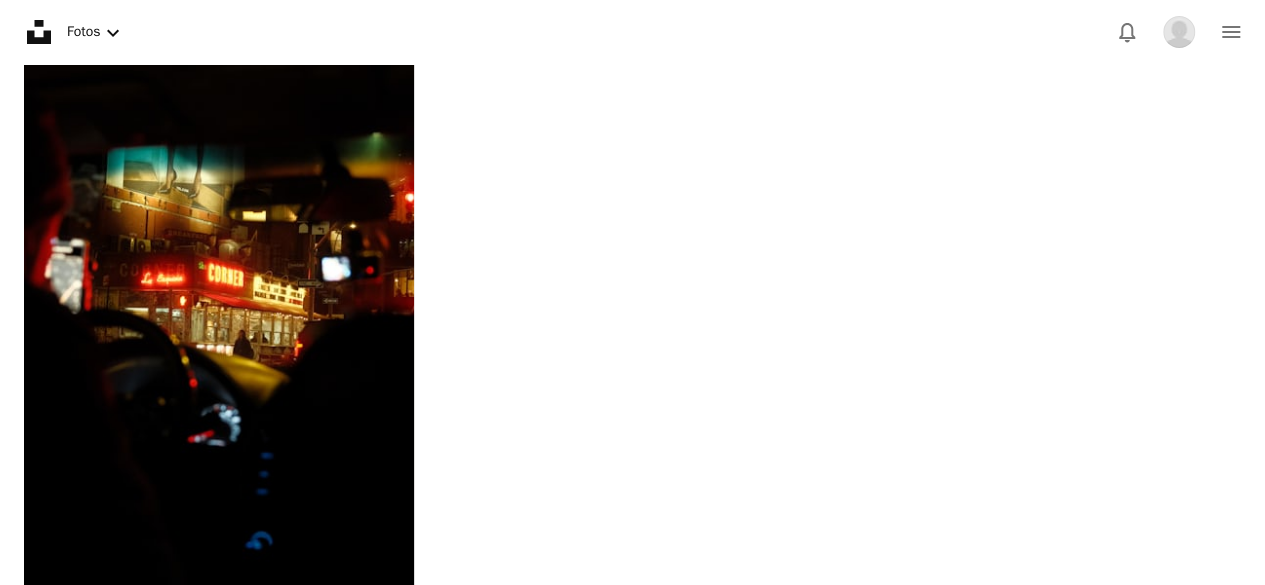 click on "Experimental" at bounding box center (1014, -3610) 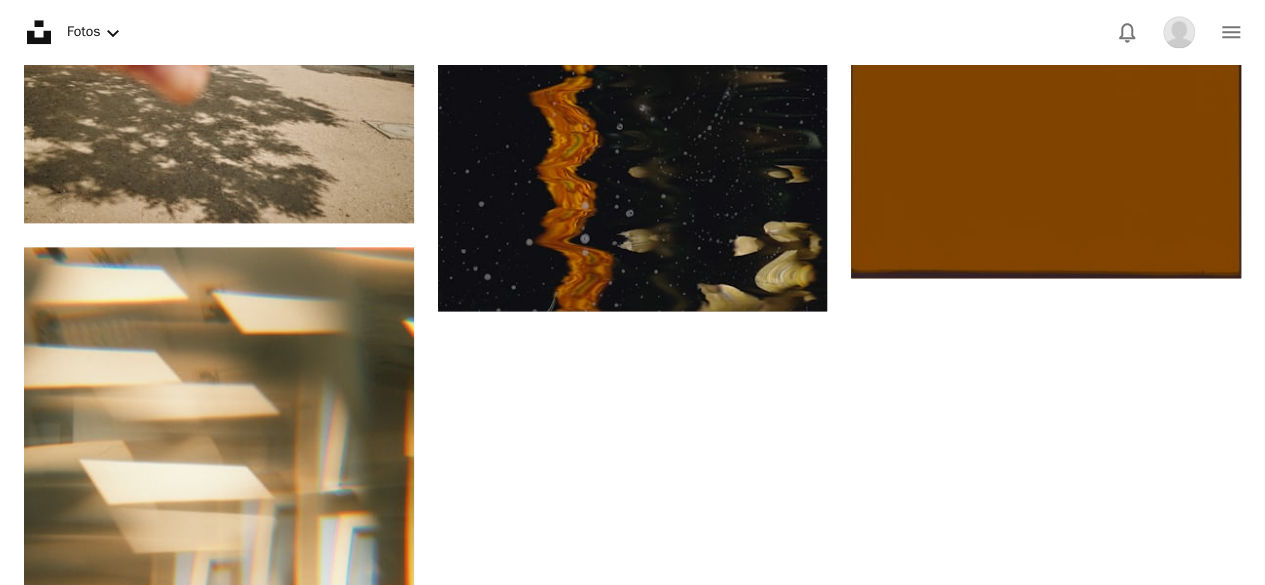 scroll, scrollTop: 0, scrollLeft: 0, axis: both 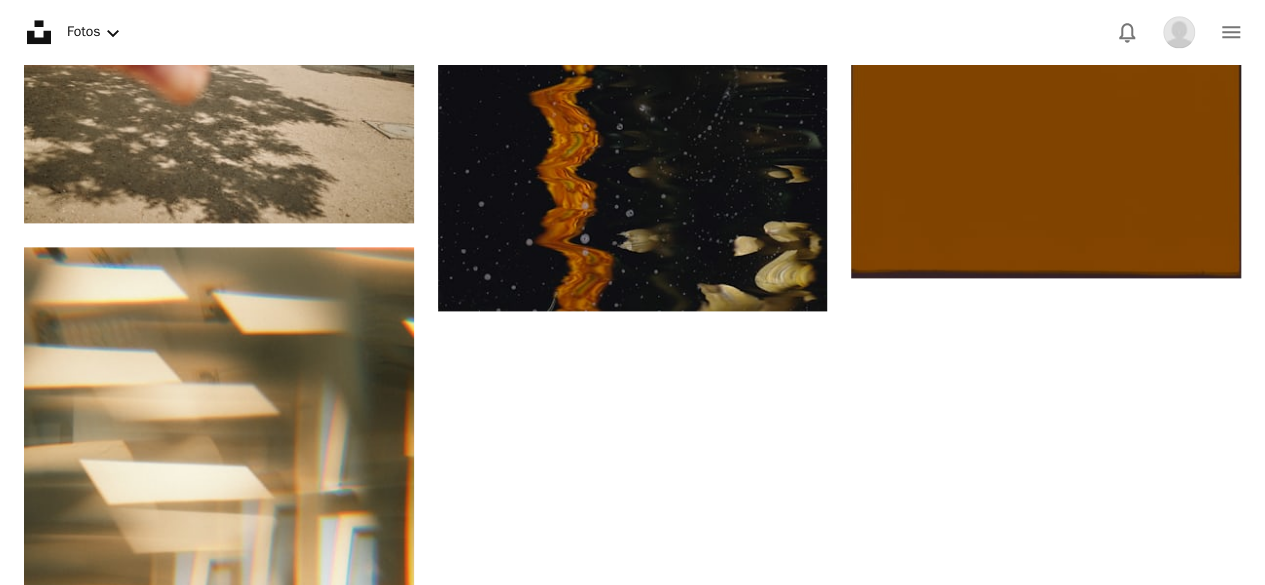 click on "Texturas" at bounding box center [459, -4855] 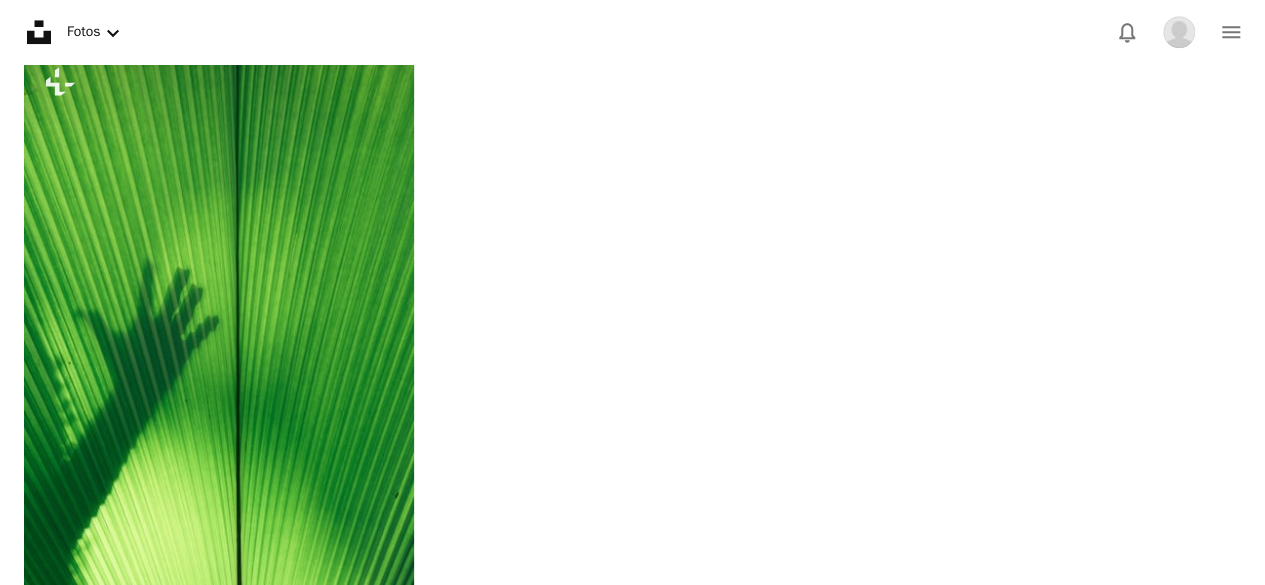 scroll, scrollTop: 0, scrollLeft: 0, axis: both 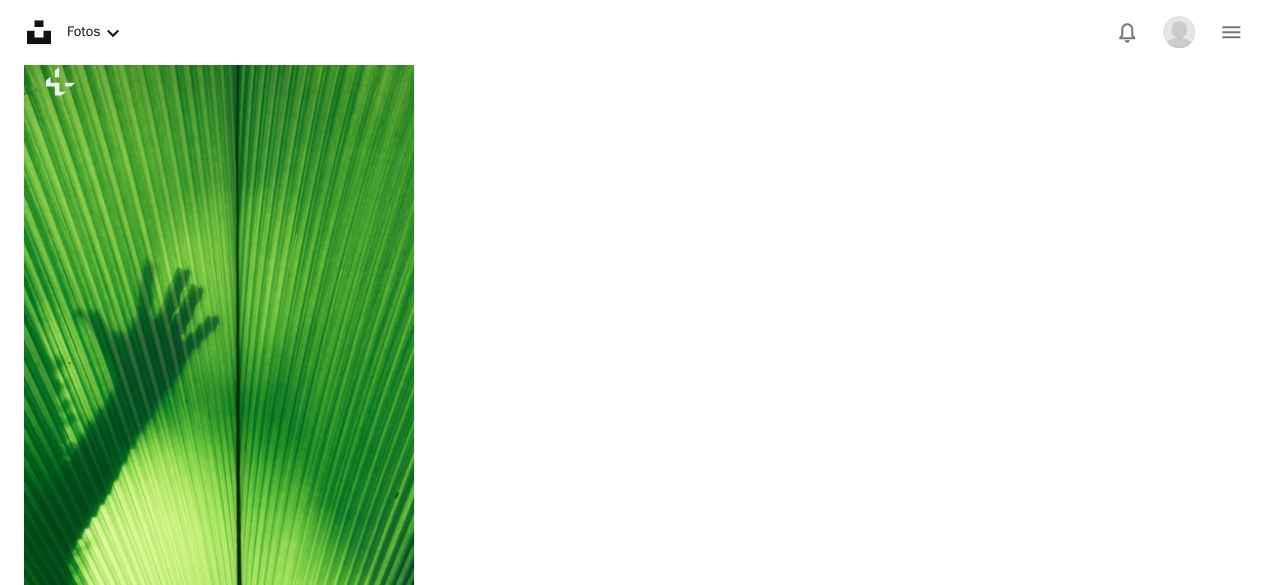 click on "Renderizações 3D" at bounding box center (353, -4210) 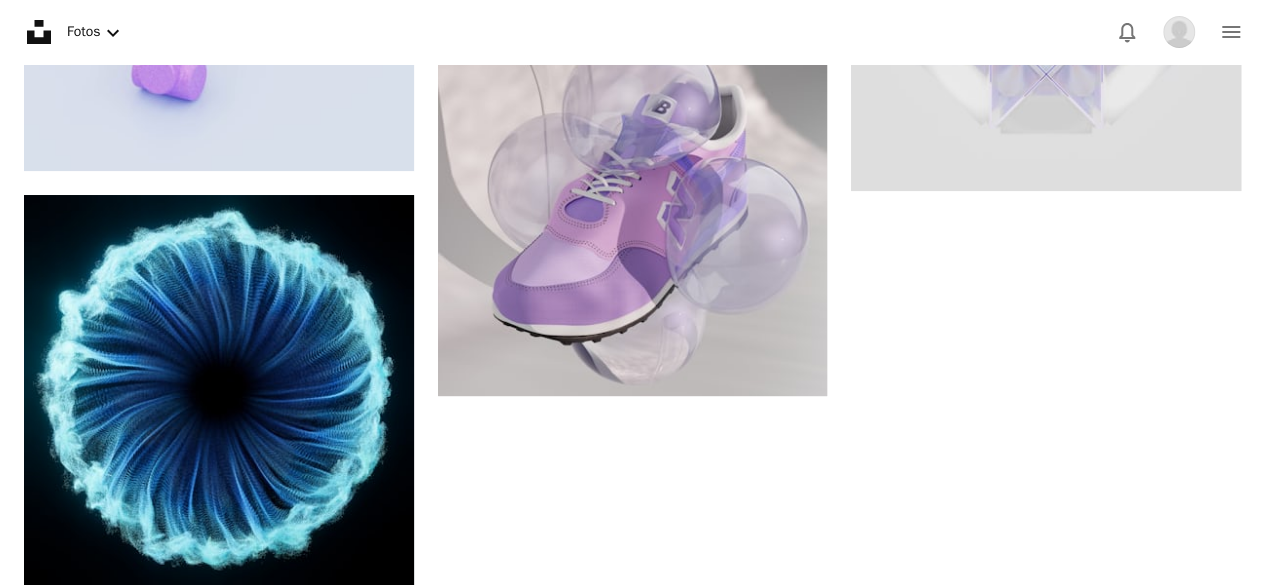 scroll, scrollTop: 0, scrollLeft: 0, axis: both 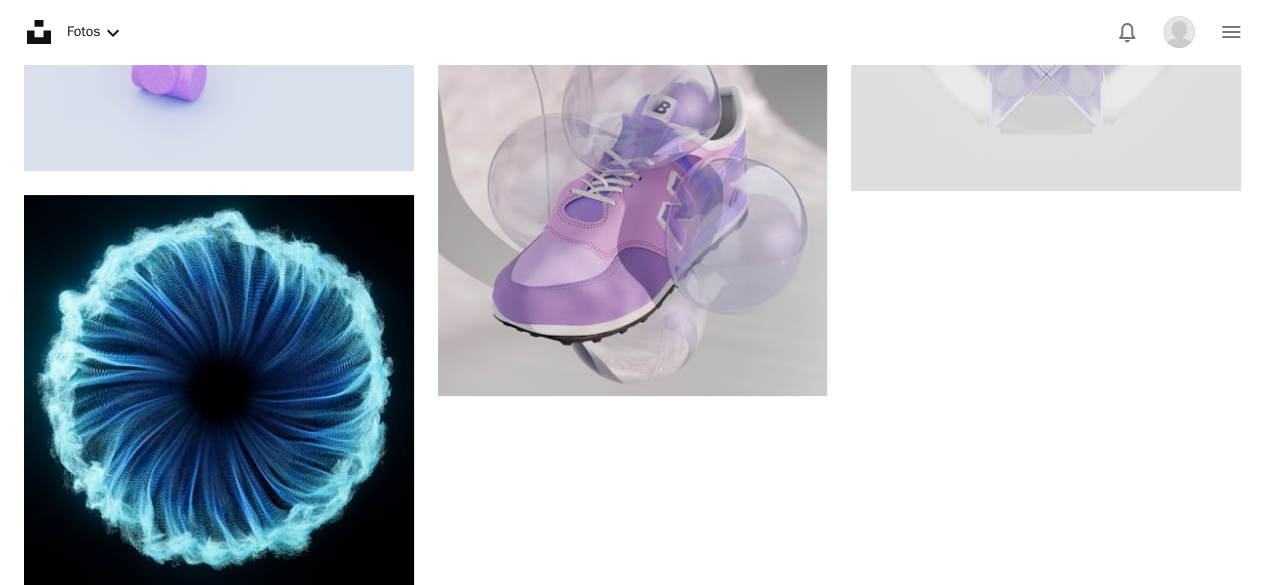 click on "Natureza" at bounding box center [247, -3758] 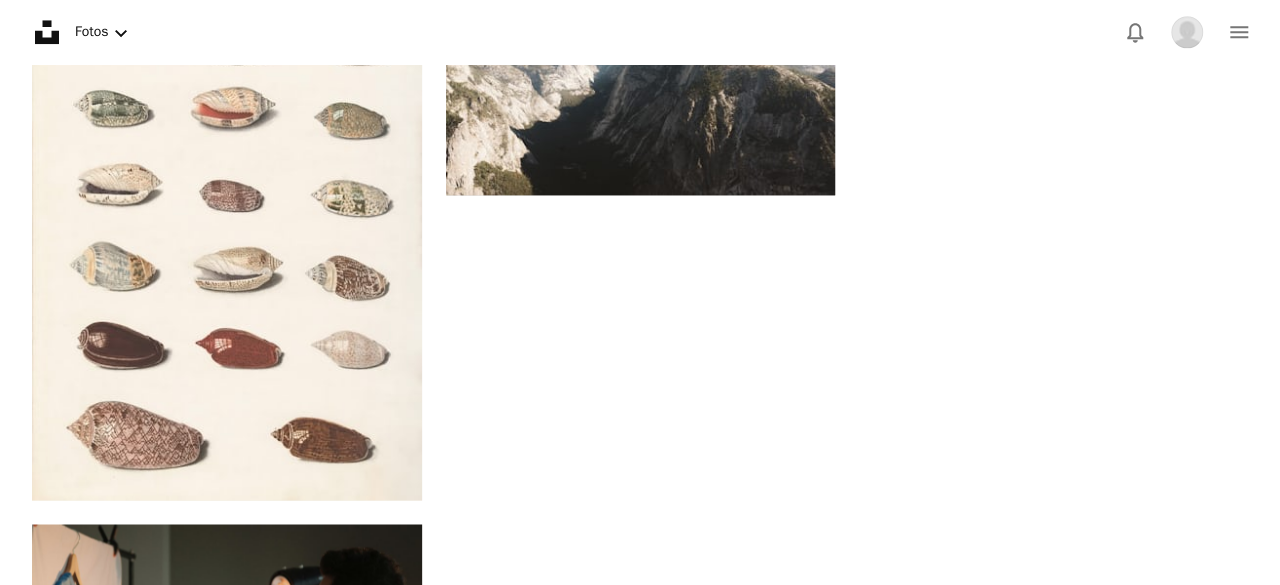 scroll, scrollTop: 2374, scrollLeft: 0, axis: vertical 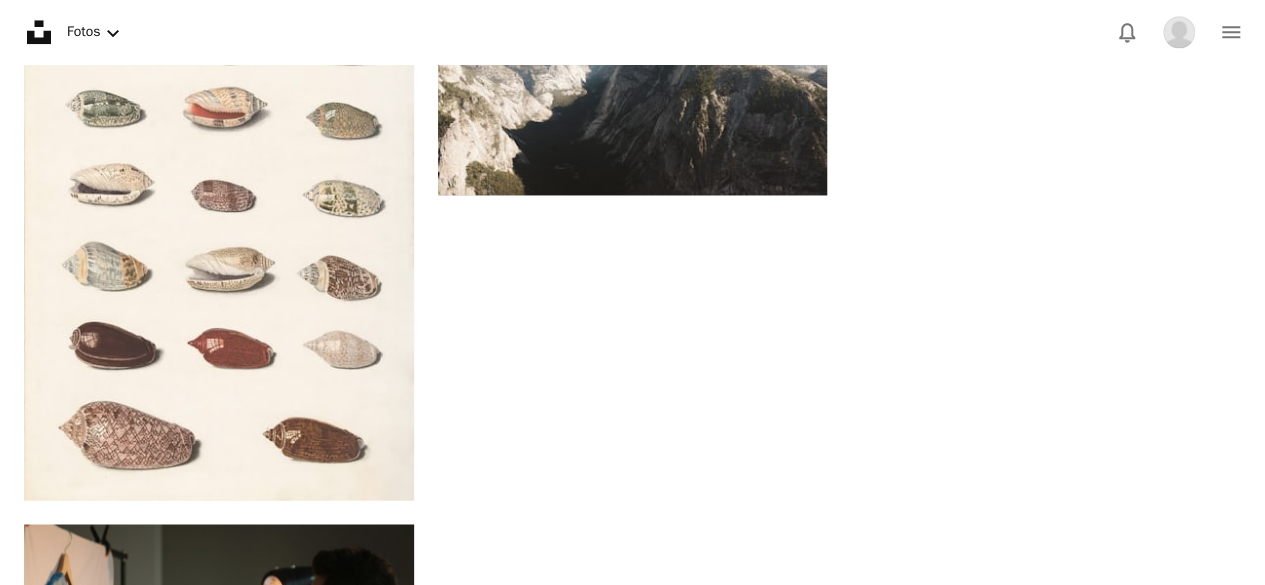 click at bounding box center [633, -2121] 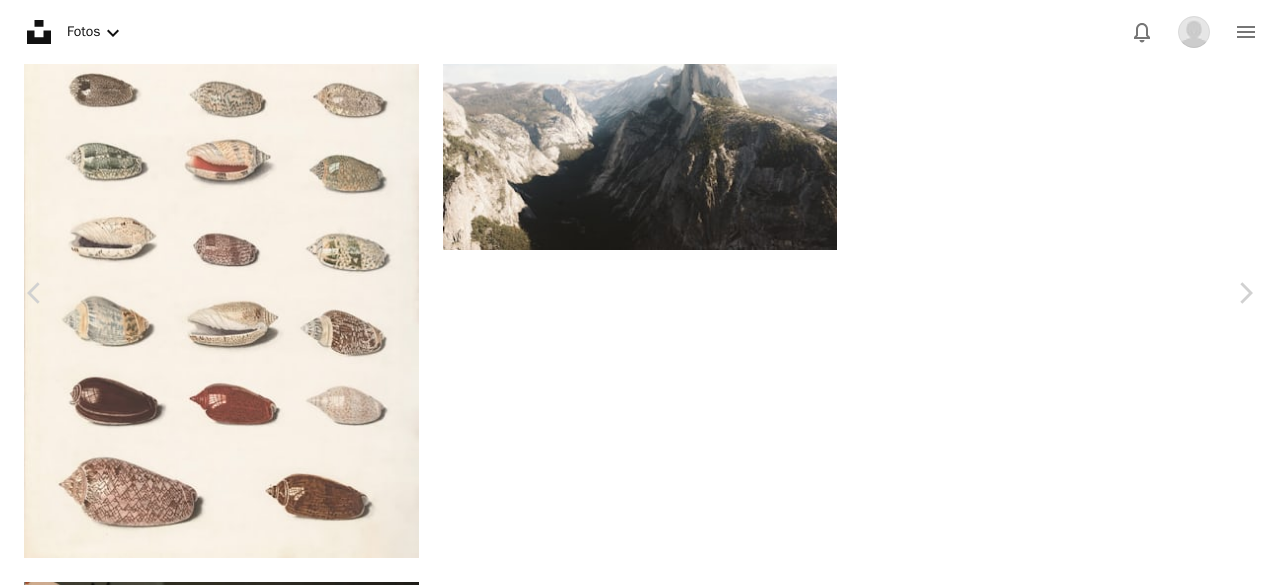 scroll, scrollTop: 0, scrollLeft: 0, axis: both 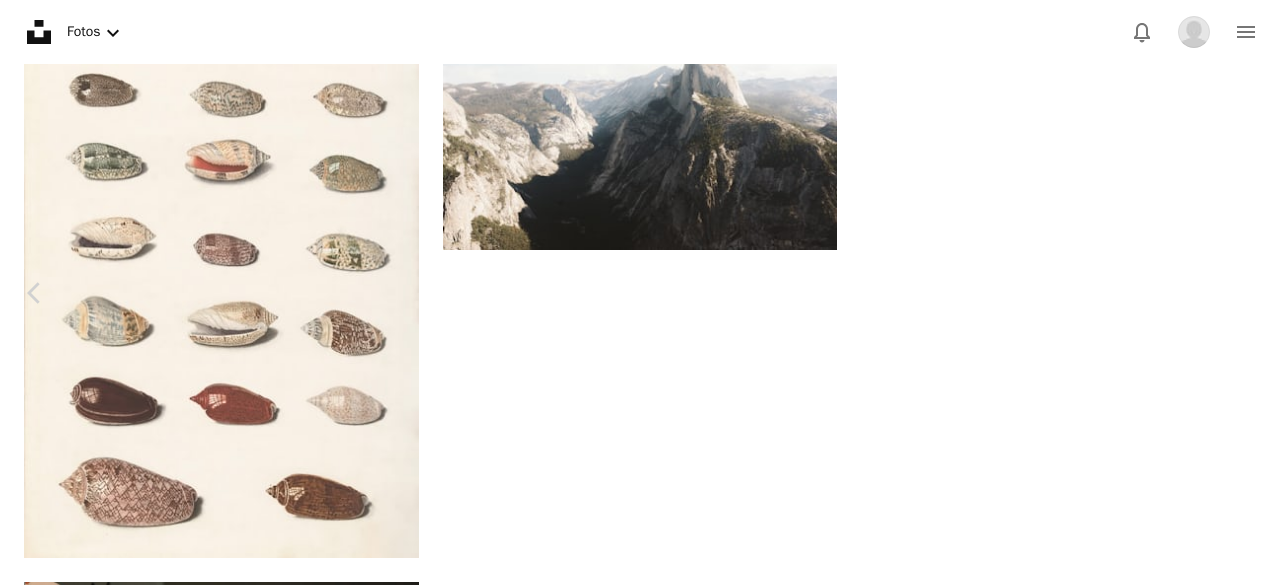 click on "Chevron right" 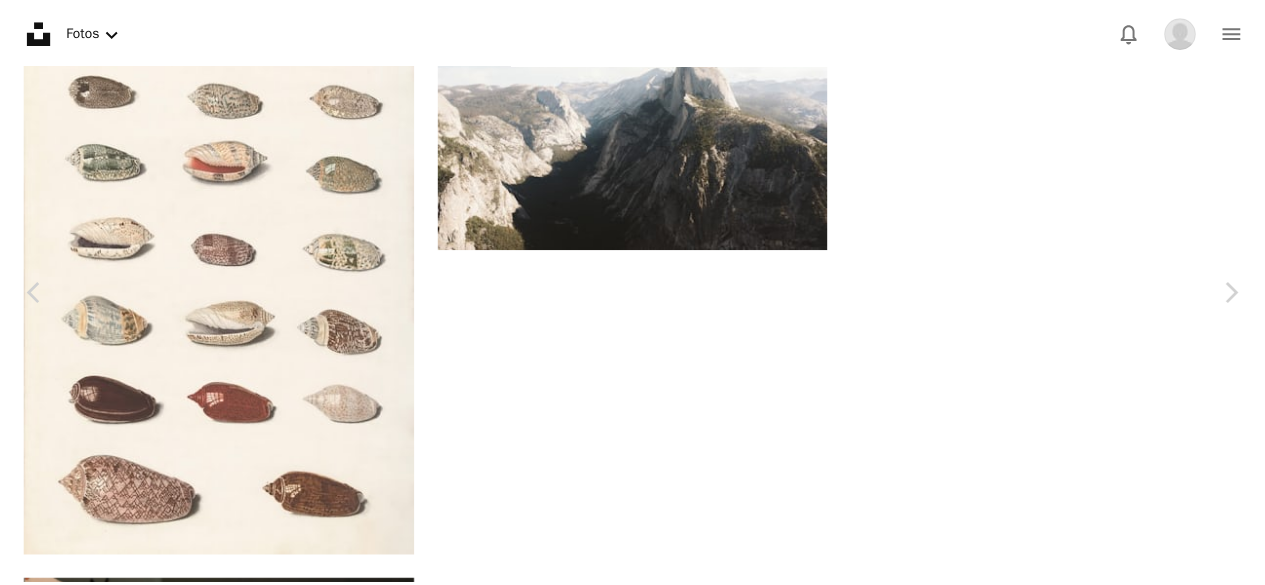 scroll, scrollTop: 592, scrollLeft: 0, axis: vertical 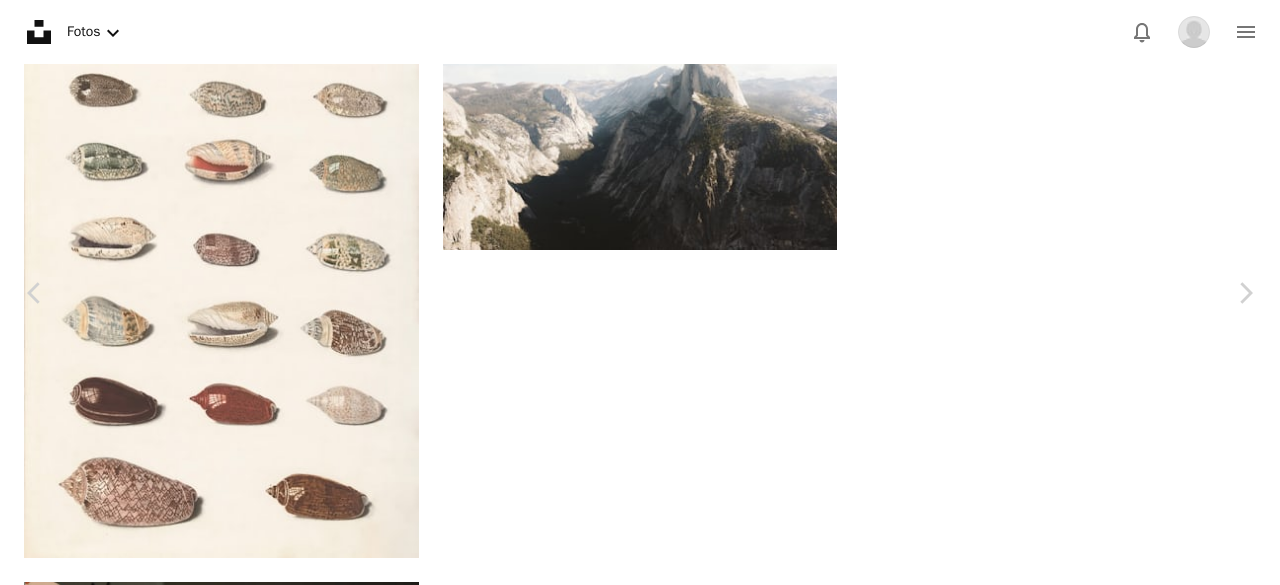 click on "An X shape Chevron left Chevron right BRUNO CERVERA Disponível para contratação A checkmark inside of a circle A heart A plus sign Baixar Chevron down Zoom in Visualizações 3.564.012 Downloads 56.866 Destaque em Fotos , Natureza , Wallpapers A forward-right arrow Compartilhar Info icon Informações More Actions Calendar outlined Publicada em [DATE] Camera NIKON CORPORATION, NIKON D750 Safety Uso gratuito sob a Licença da Unsplash mínimo Wallpapers Fundos neutro flor alimento estético animal pássaro planta local na rede Internet luz grama campo legume florescer marrom bege luz solar ao ar livre Pesquise imagens premium relacionadas na iStock | Economize 20% com o código UNSPLASH20 Ver mais na iStock ↗ Imagens relacionadas A heart A plus sign Natali Panichkina Arrow pointing down Plus sign for Unsplash+ A heart A plus sign Virginia Marinova Para Unsplash+ A lock Baixar A heart A plus sign Gemma Graham Arrow pointing down A heart A plus sign Nikita Burdin Arrow pointing down" at bounding box center (640, 1908) 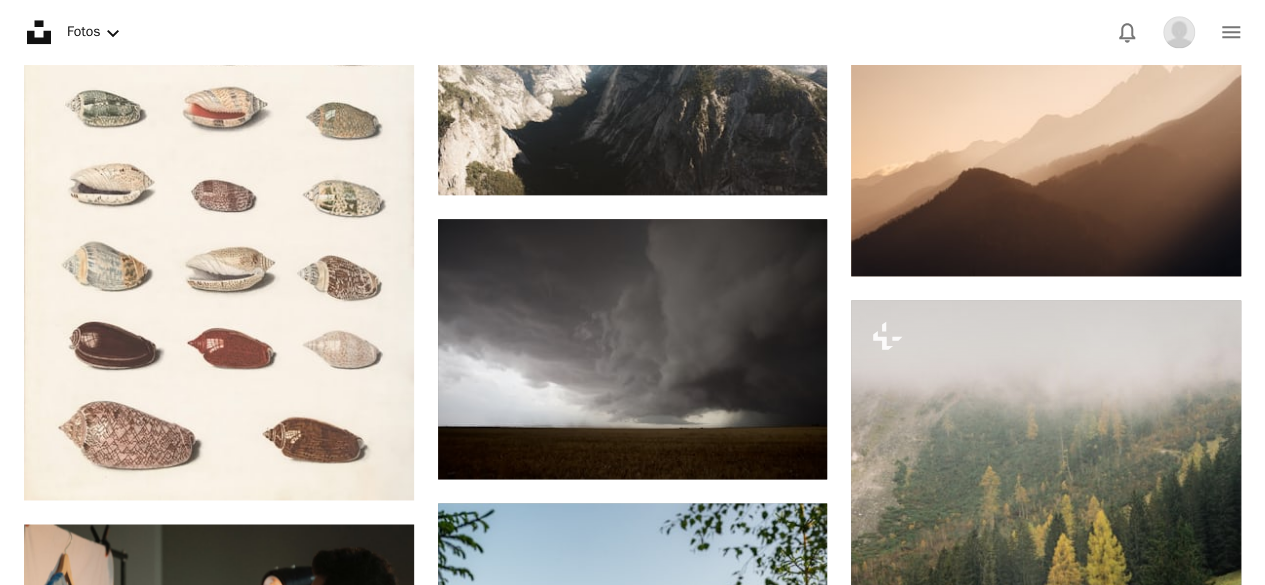 scroll, scrollTop: 0, scrollLeft: 0, axis: both 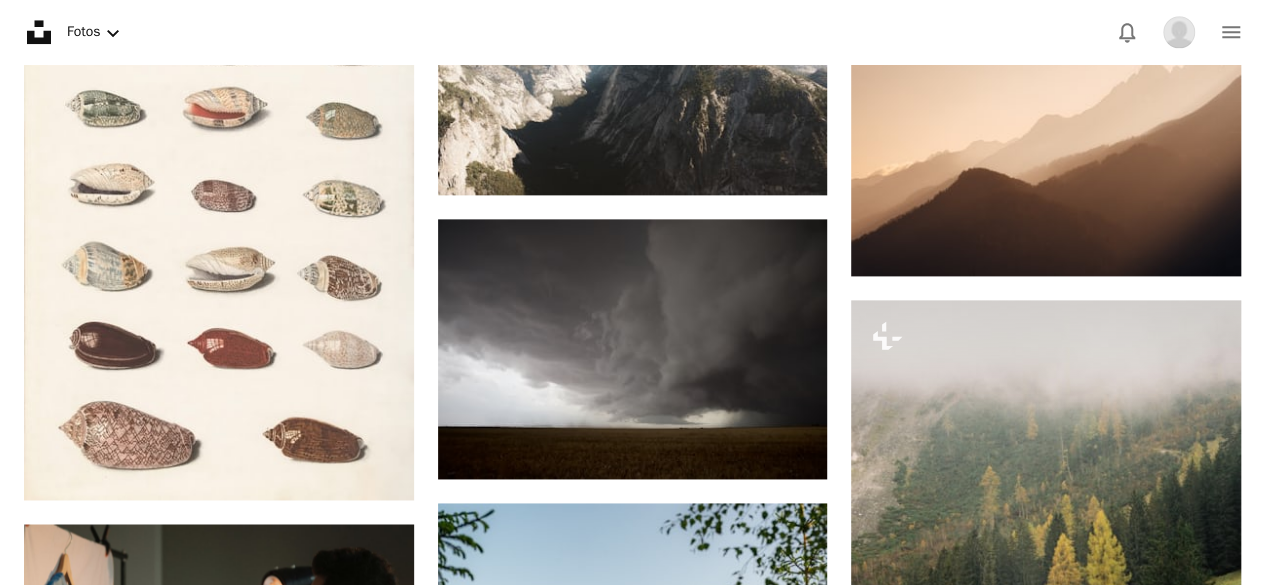 click on "Wallpapers" at bounding box center [163, -4855] 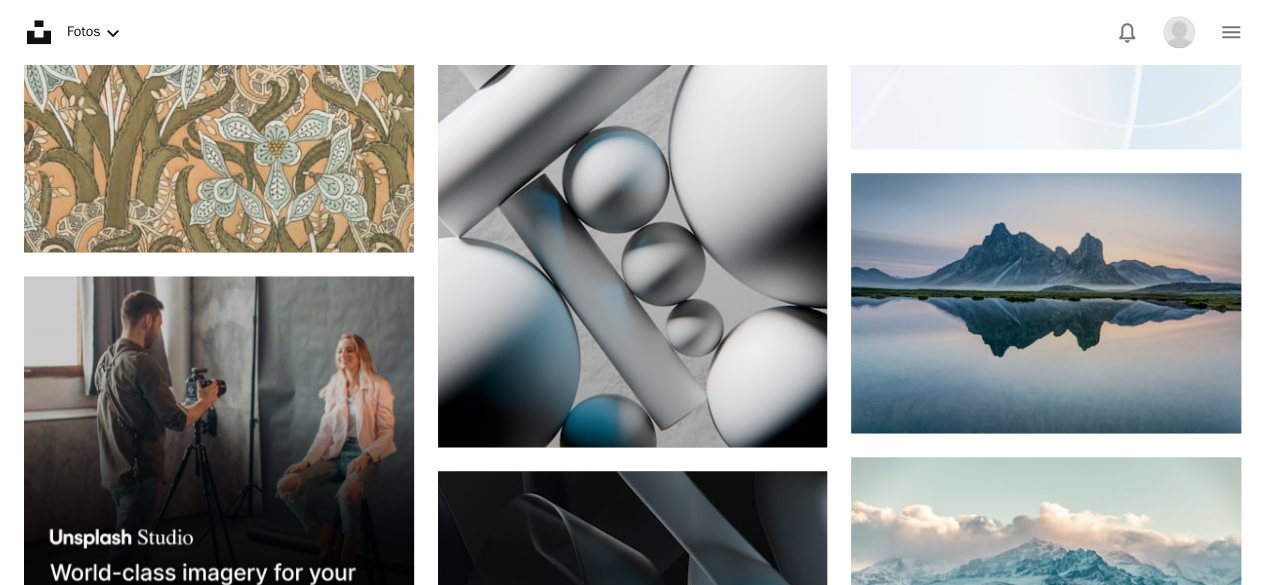 scroll, scrollTop: 0, scrollLeft: 0, axis: both 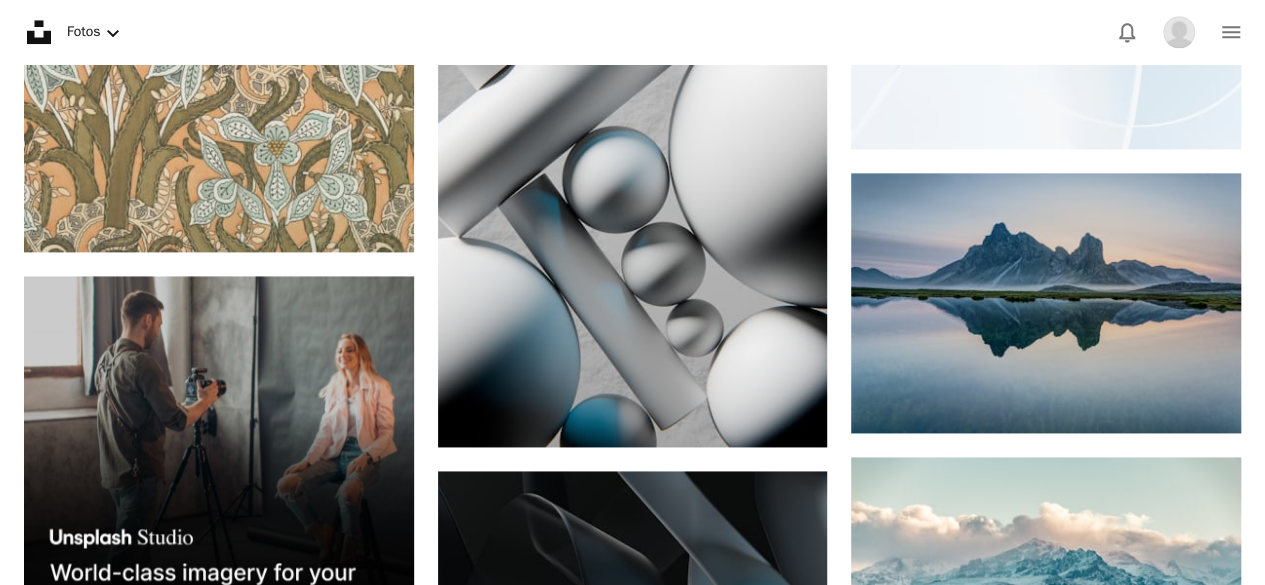 click on "Em destaque" at bounding box center (64, -4855) 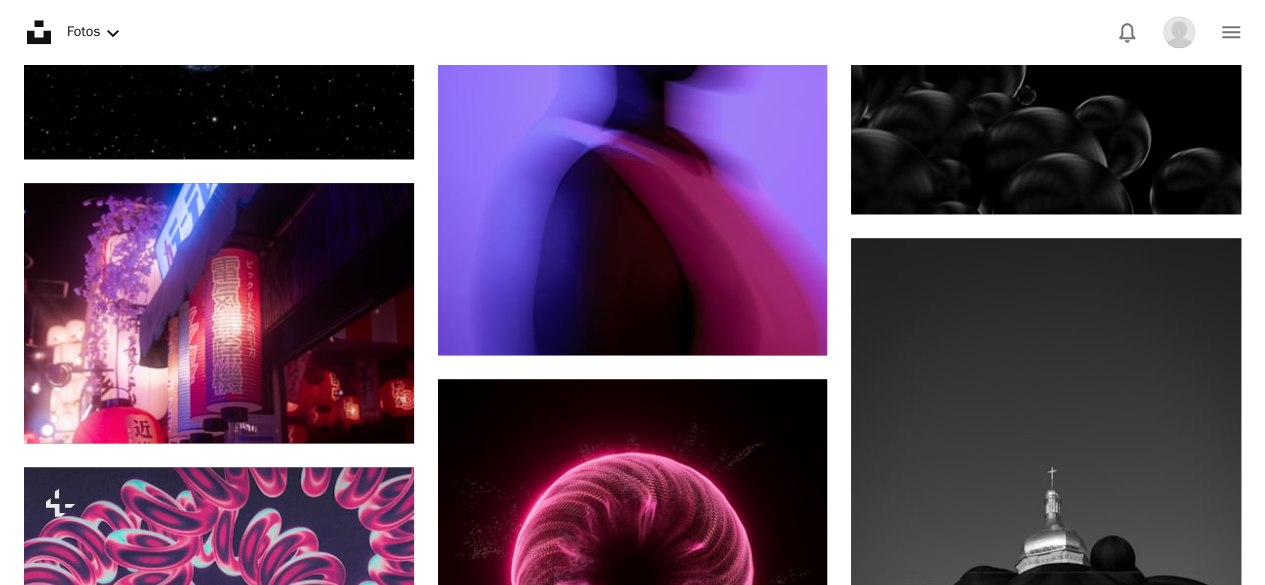 scroll, scrollTop: 9988, scrollLeft: 0, axis: vertical 